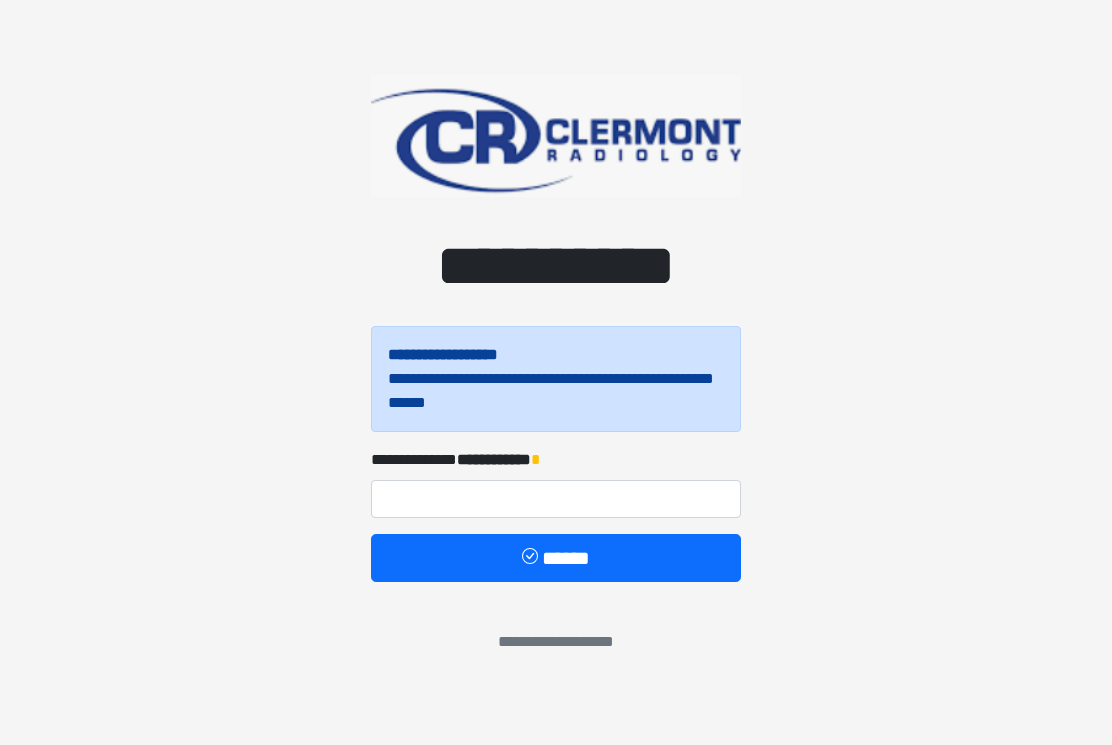scroll, scrollTop: 0, scrollLeft: 0, axis: both 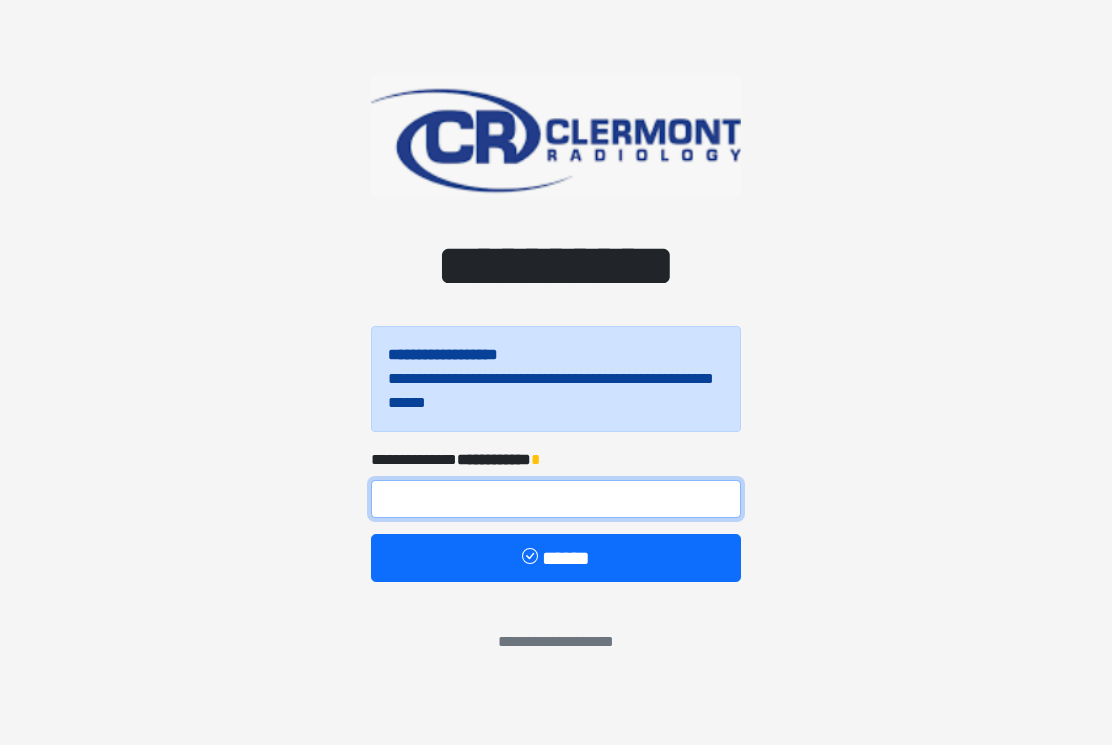 click at bounding box center [556, 499] 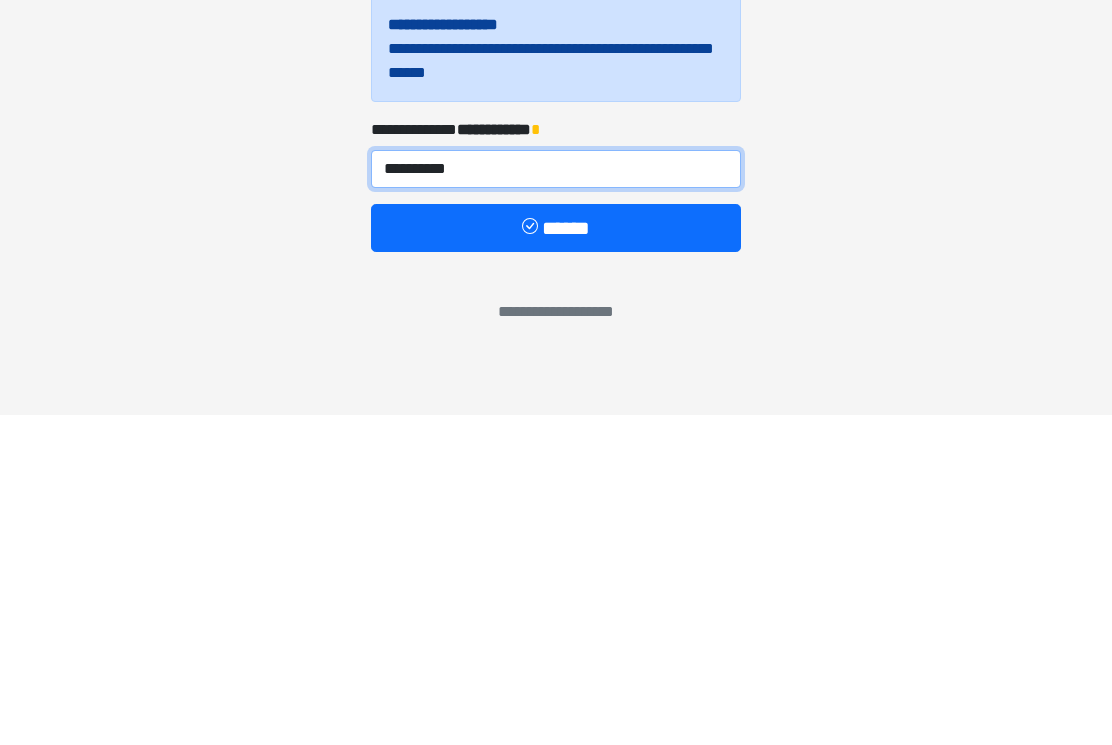 type on "**********" 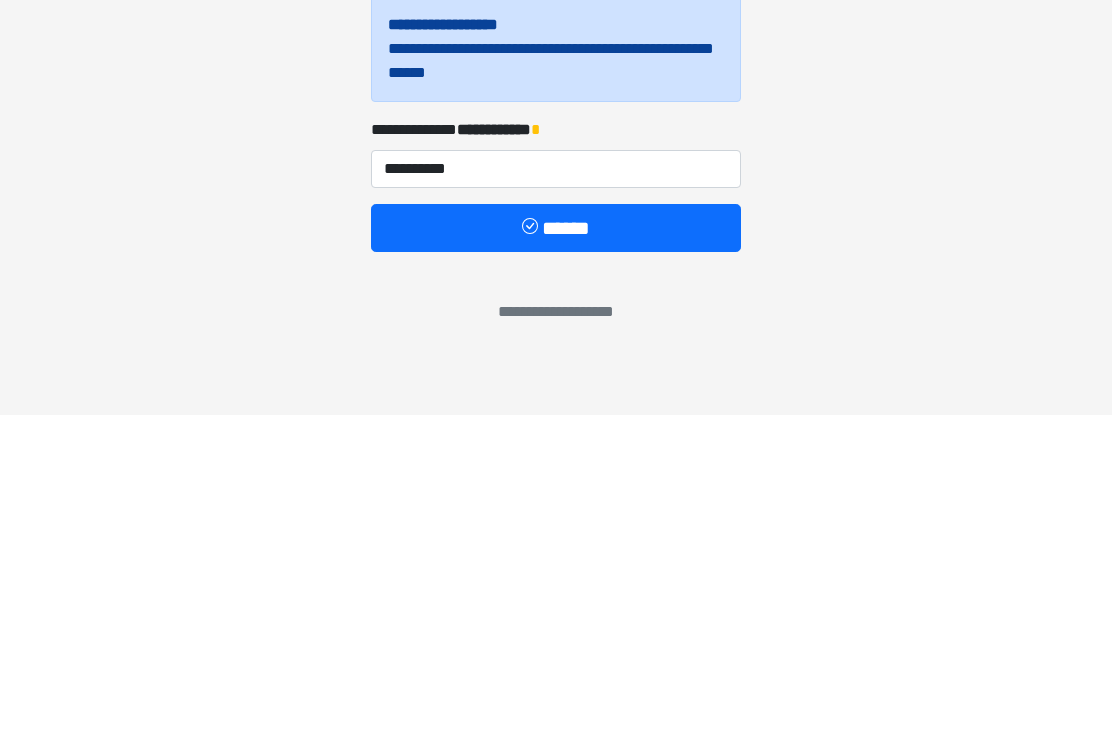 click on "******" at bounding box center (556, 558) 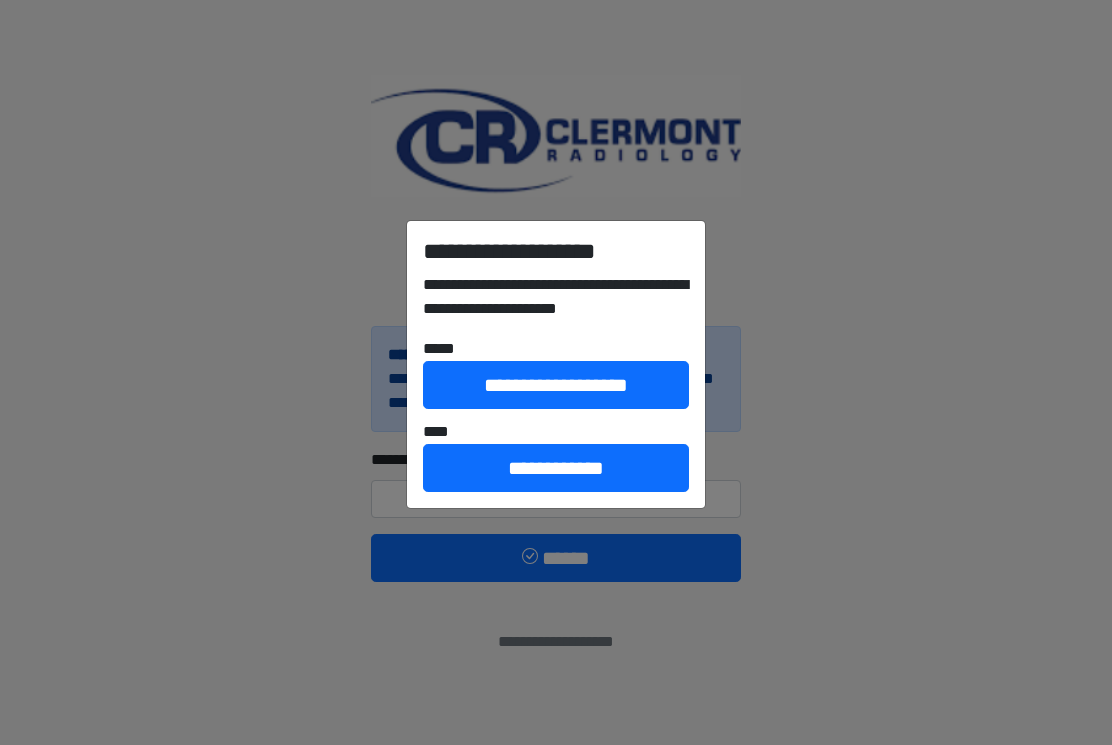 click on "**********" at bounding box center (556, 468) 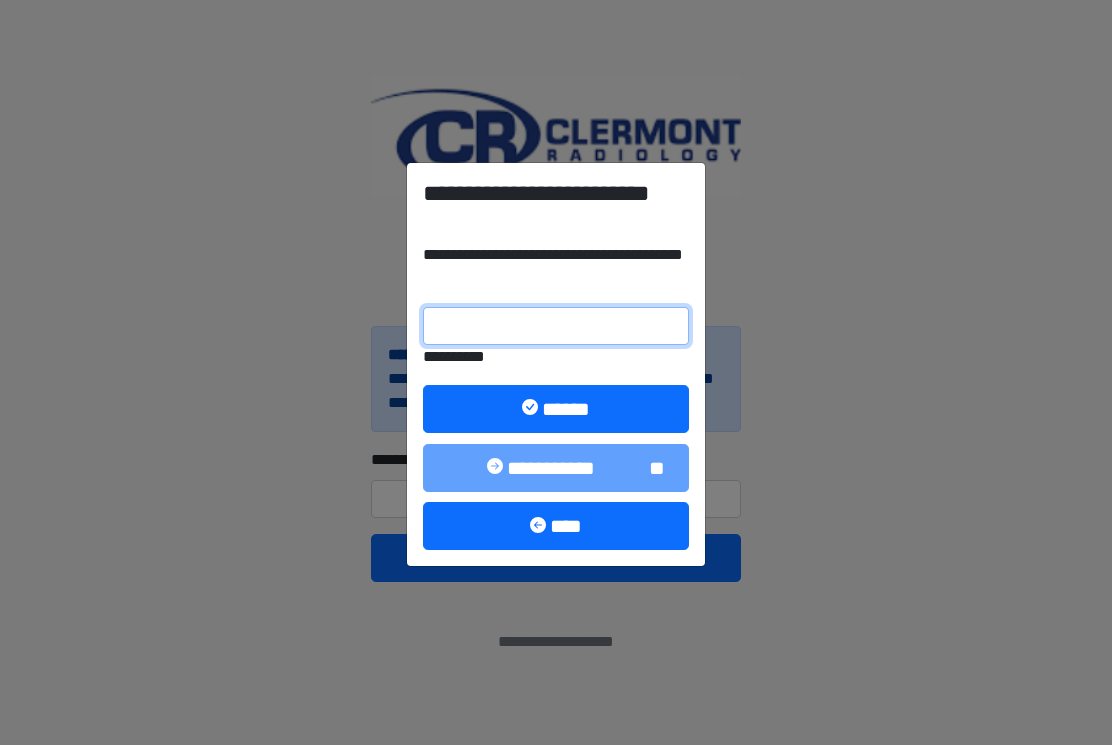 click on "**********" at bounding box center [556, 326] 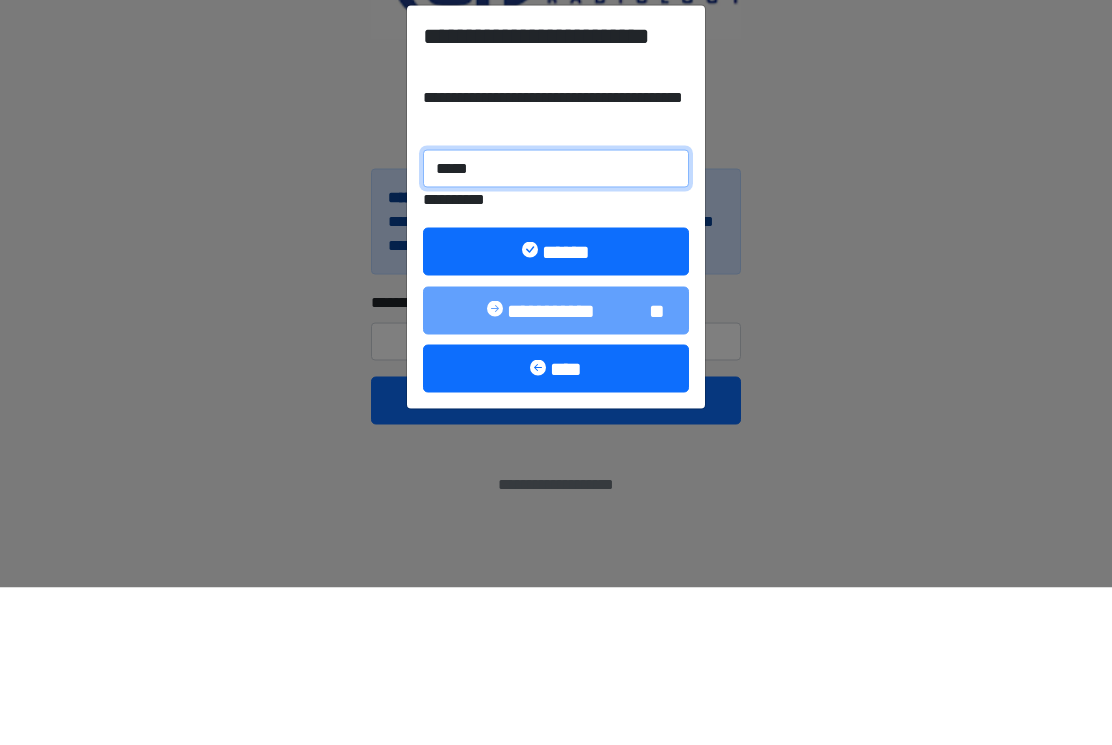 type on "******" 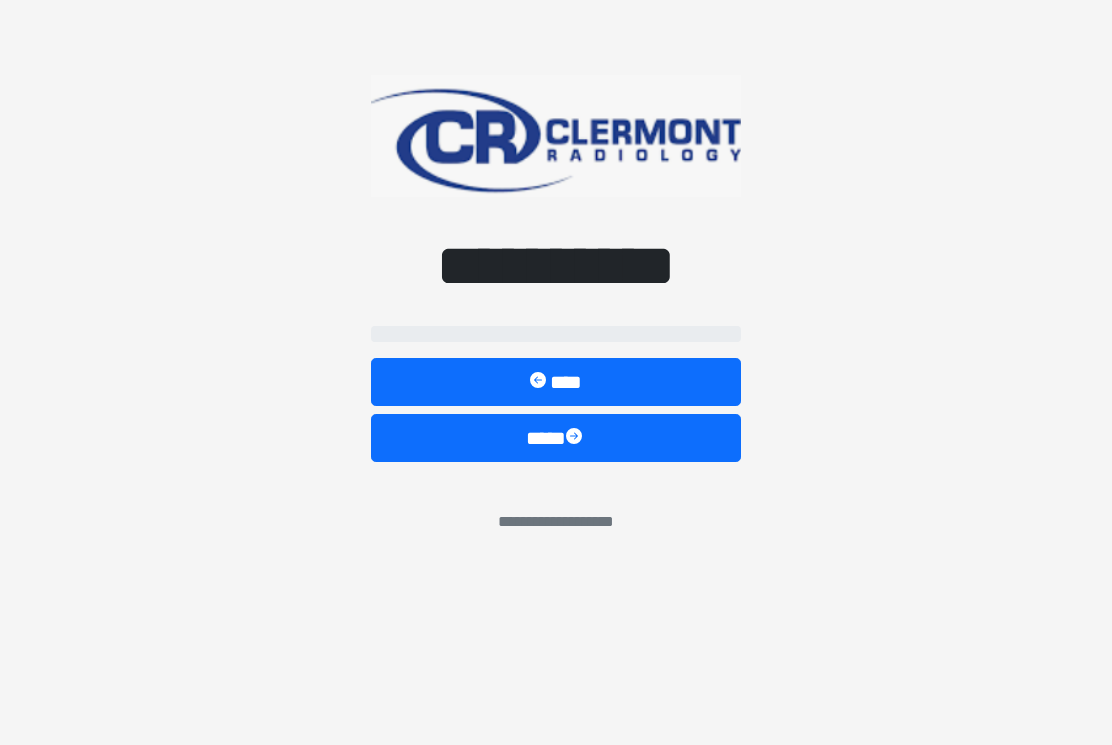 click on "**********" at bounding box center [556, 490] 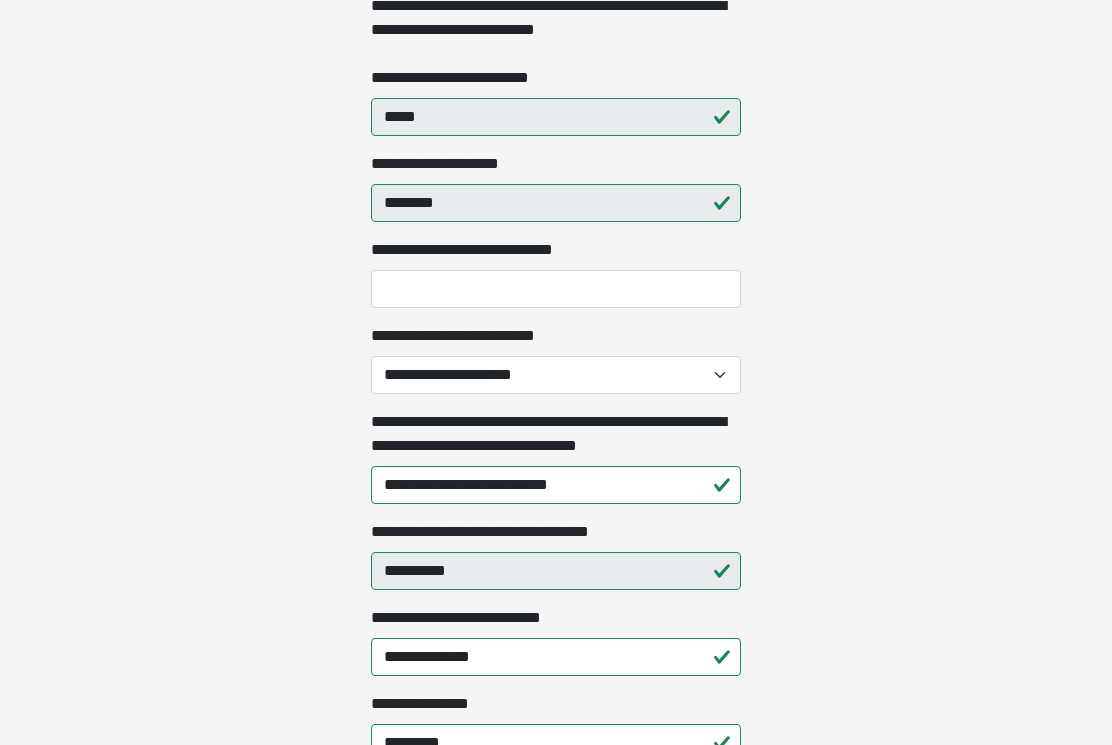 scroll, scrollTop: 417, scrollLeft: 0, axis: vertical 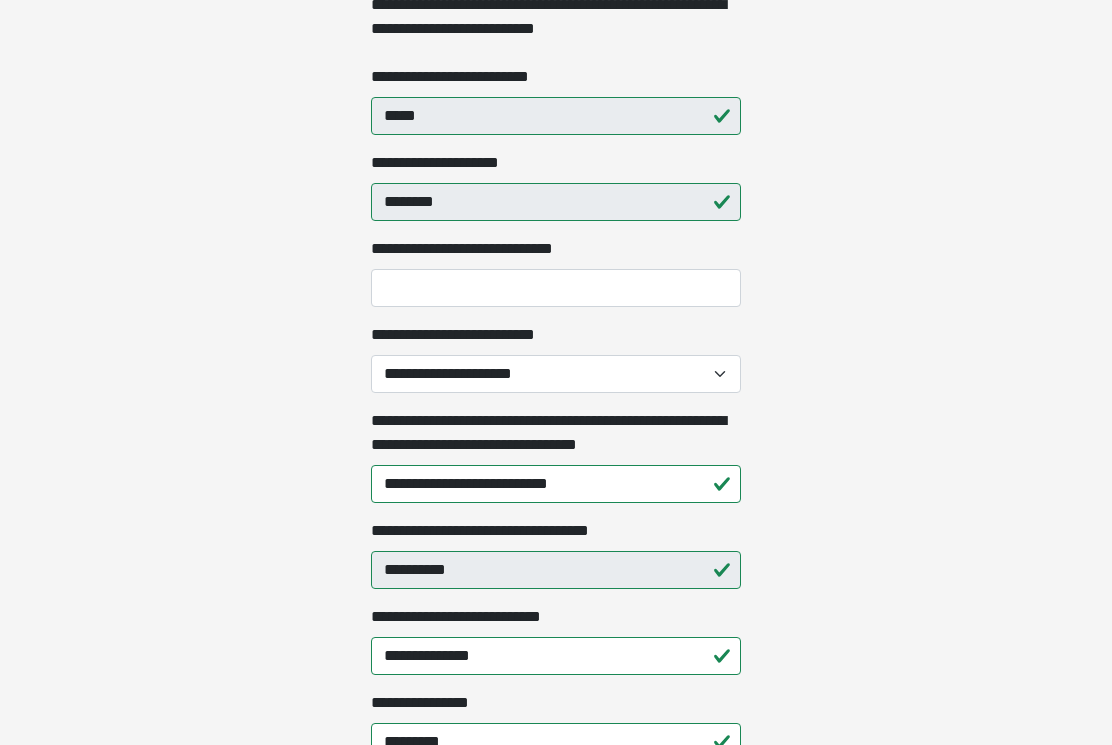 click on "**********" at bounding box center [556, 374] 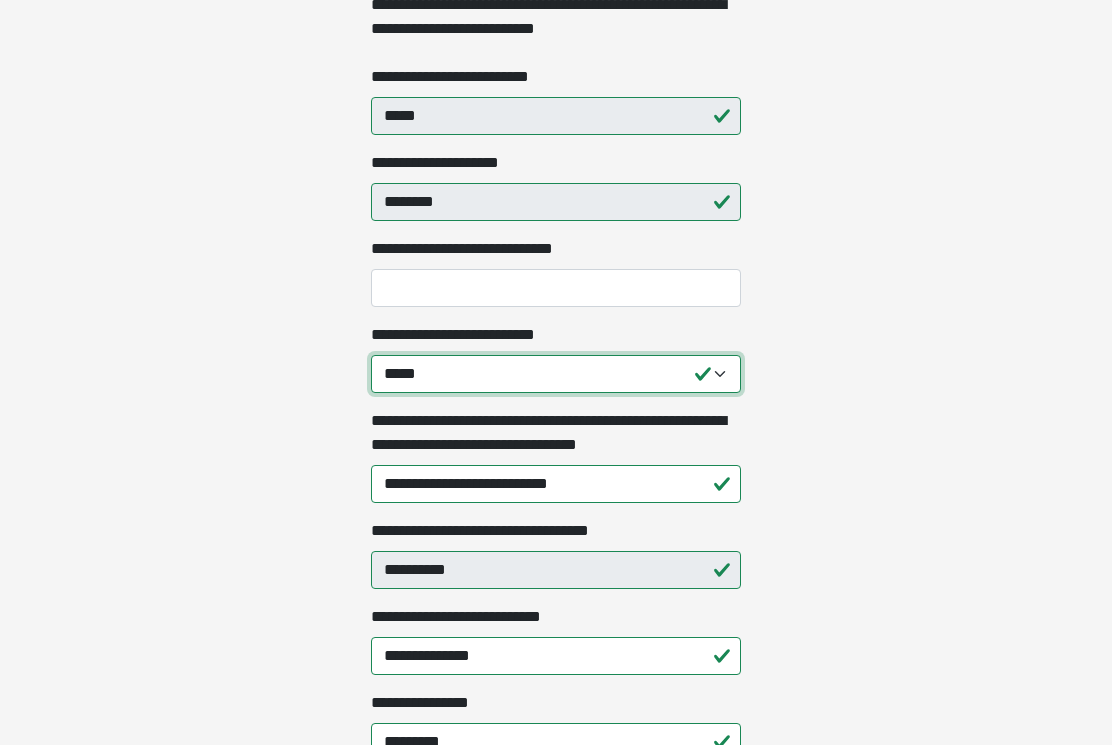 click on "**********" at bounding box center (556, 374) 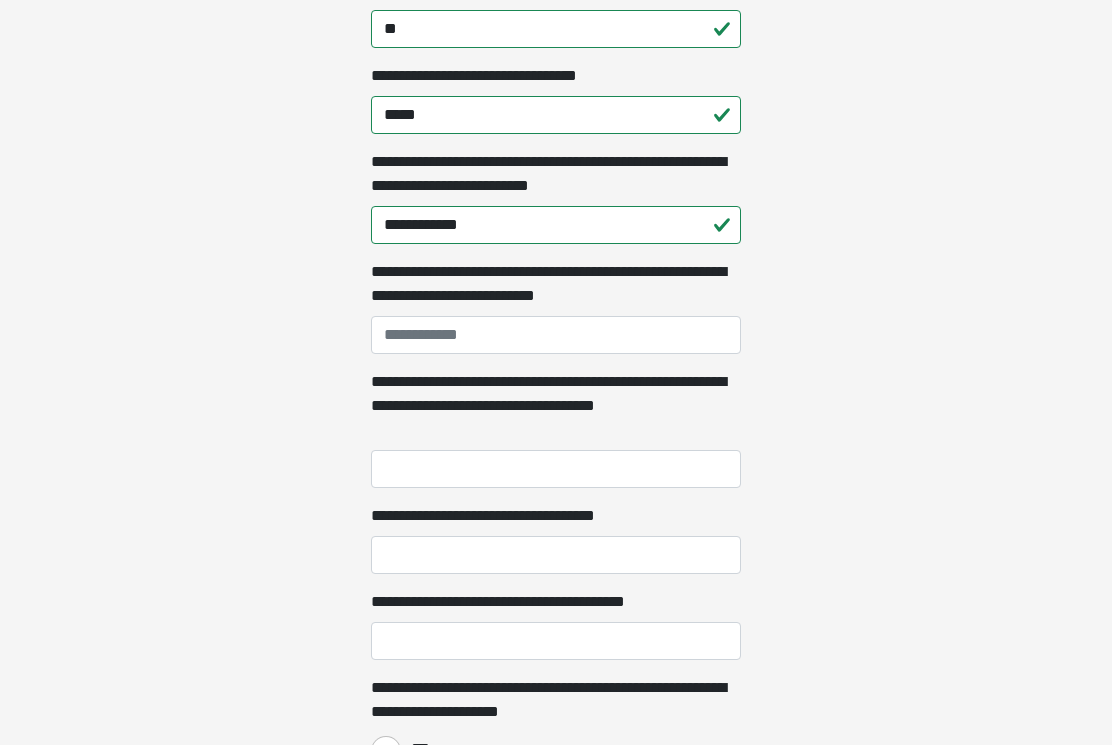 scroll, scrollTop: 1216, scrollLeft: 0, axis: vertical 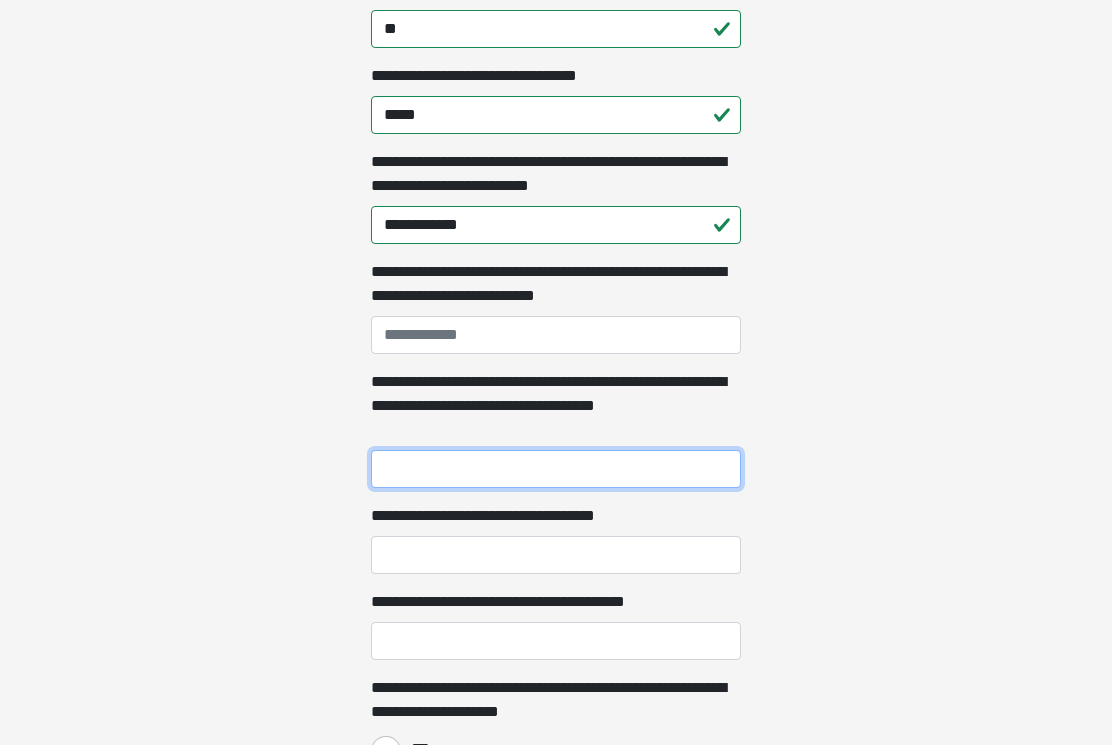 click on "**********" at bounding box center (556, 469) 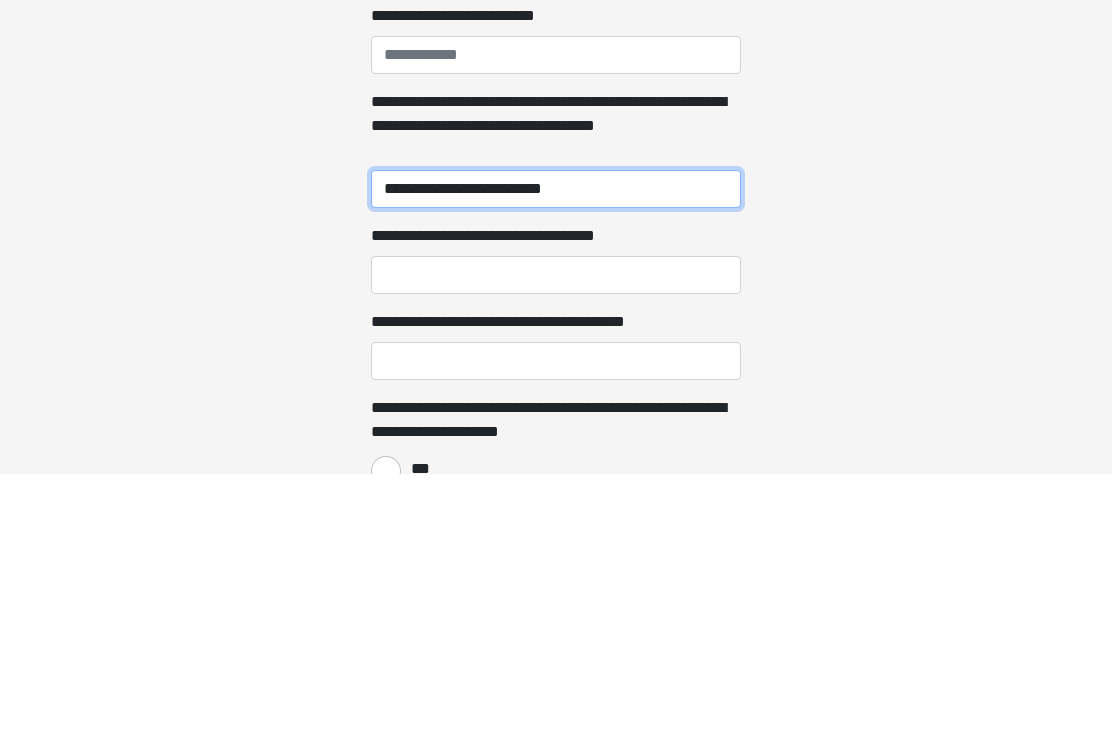 scroll, scrollTop: 1232, scrollLeft: 0, axis: vertical 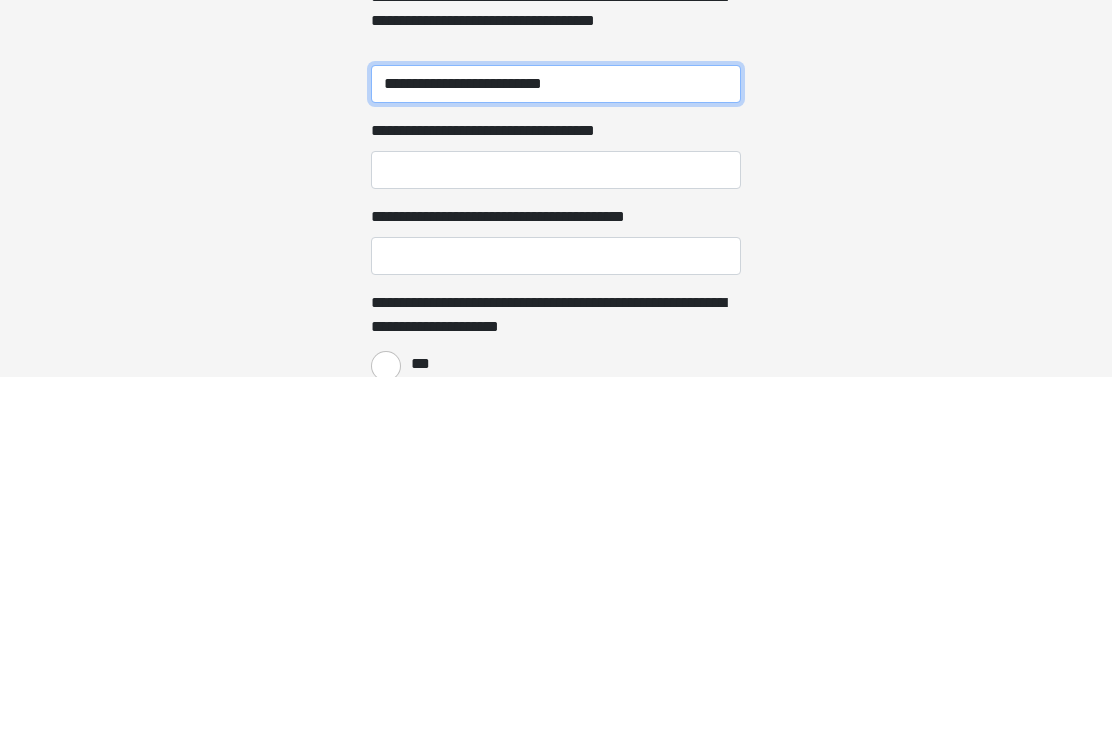 type on "**********" 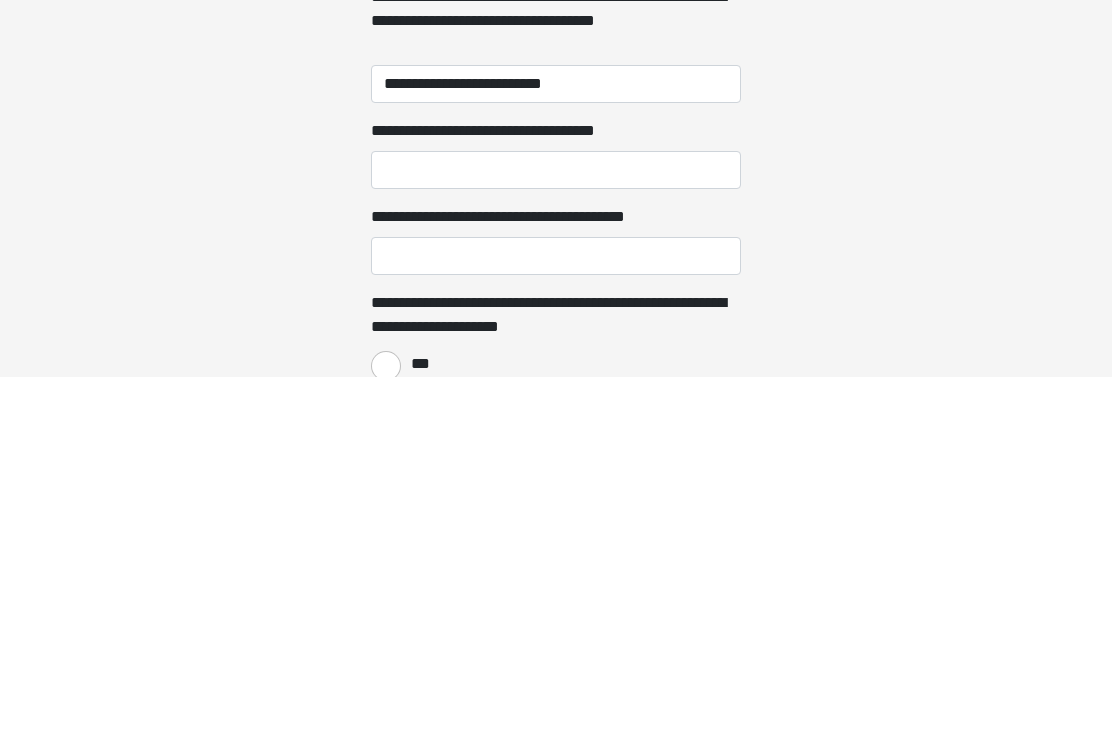 click on "**********" at bounding box center (556, 539) 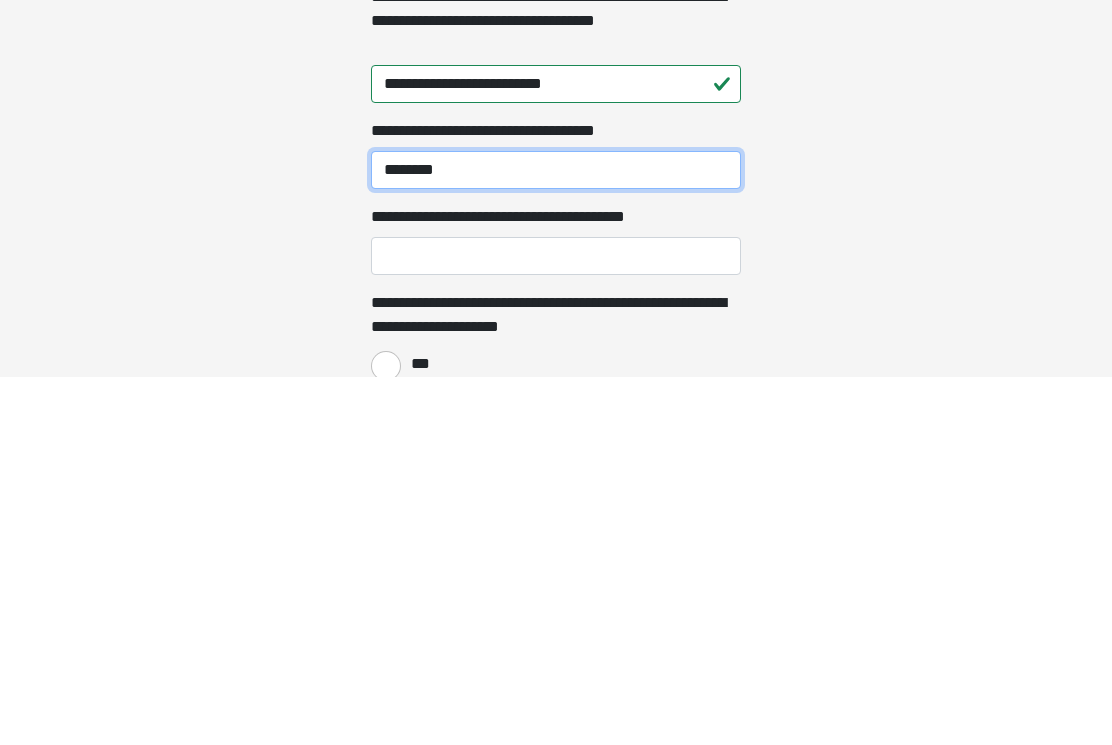 type on "********" 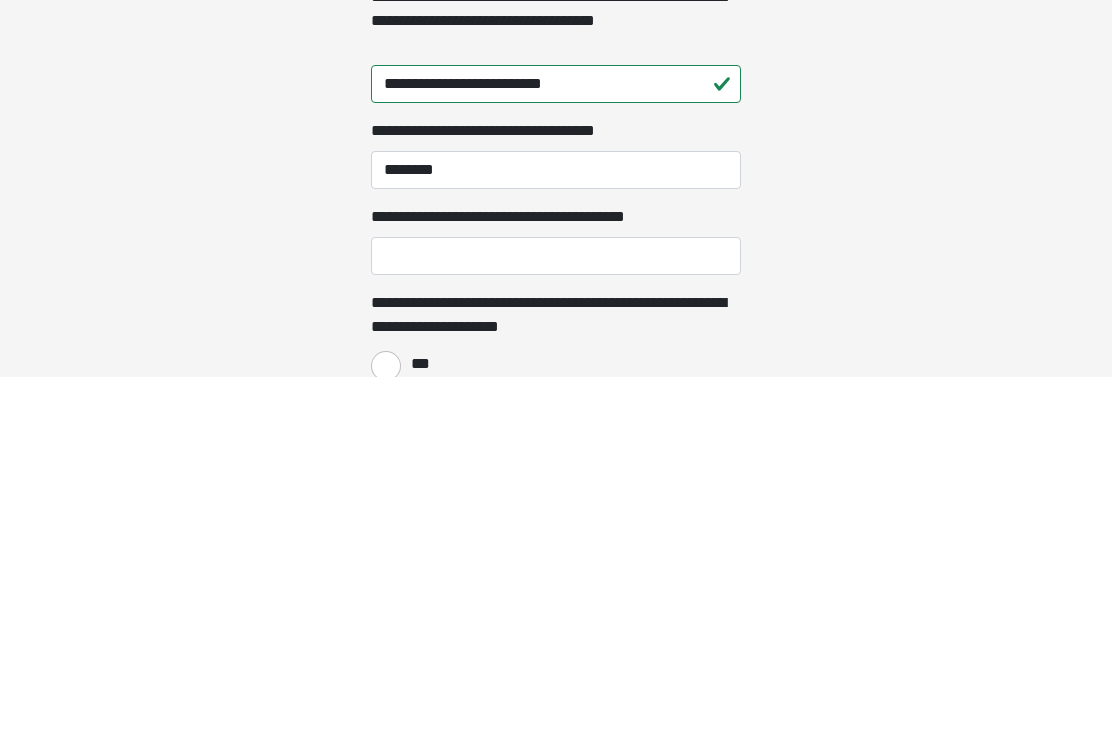 click on "**********" at bounding box center (556, 625) 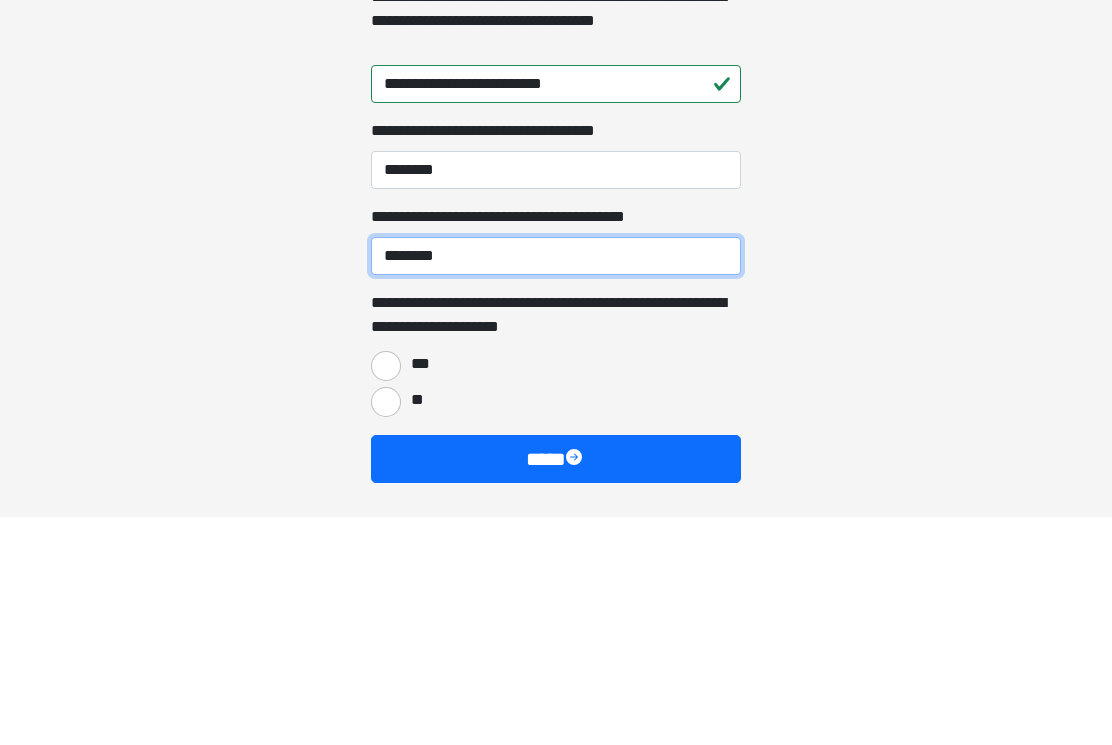 scroll, scrollTop: 1376, scrollLeft: 0, axis: vertical 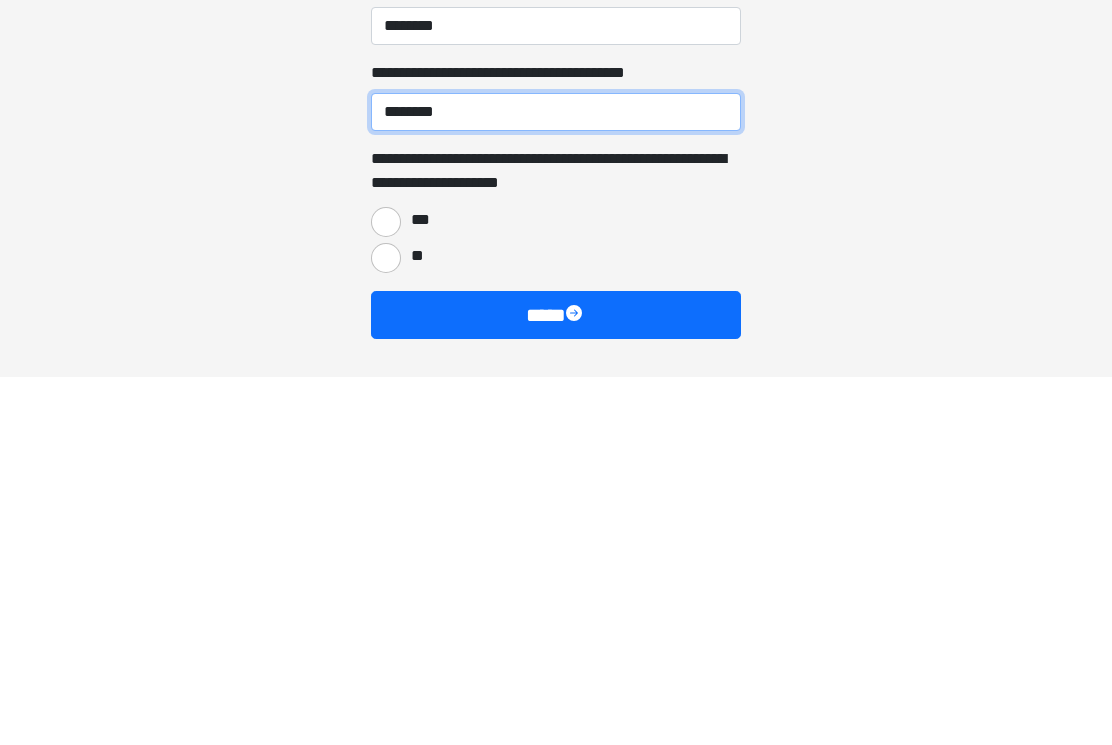 type on "********" 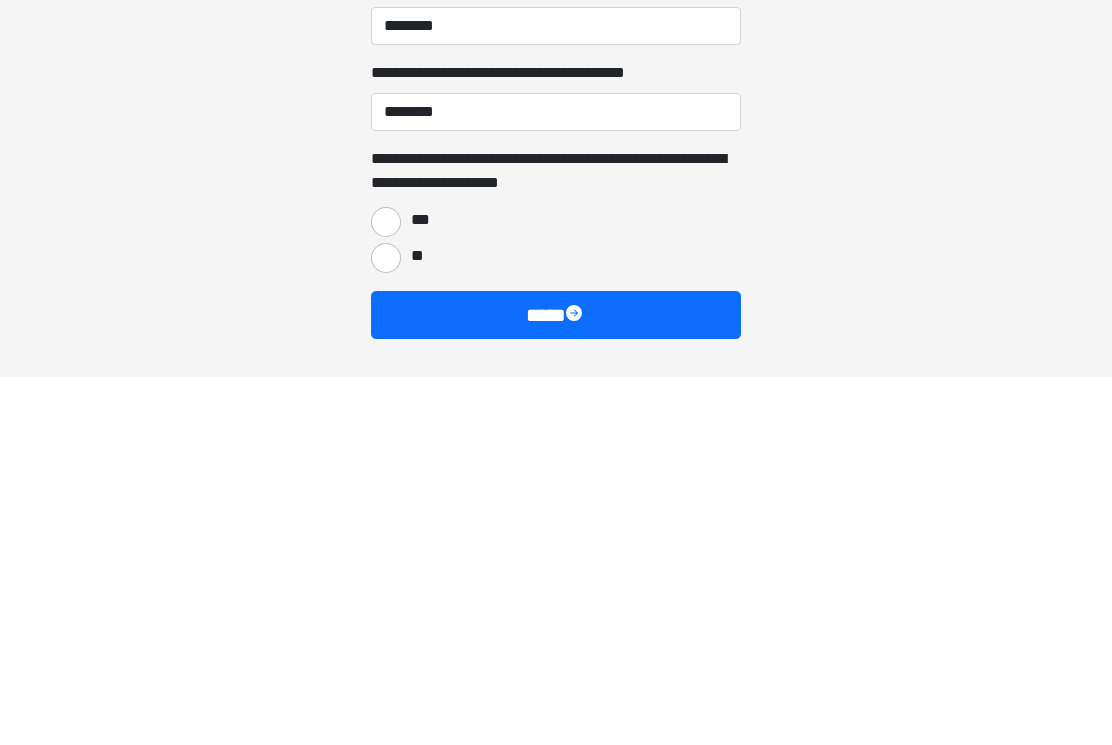 click on "***" at bounding box center (556, 589) 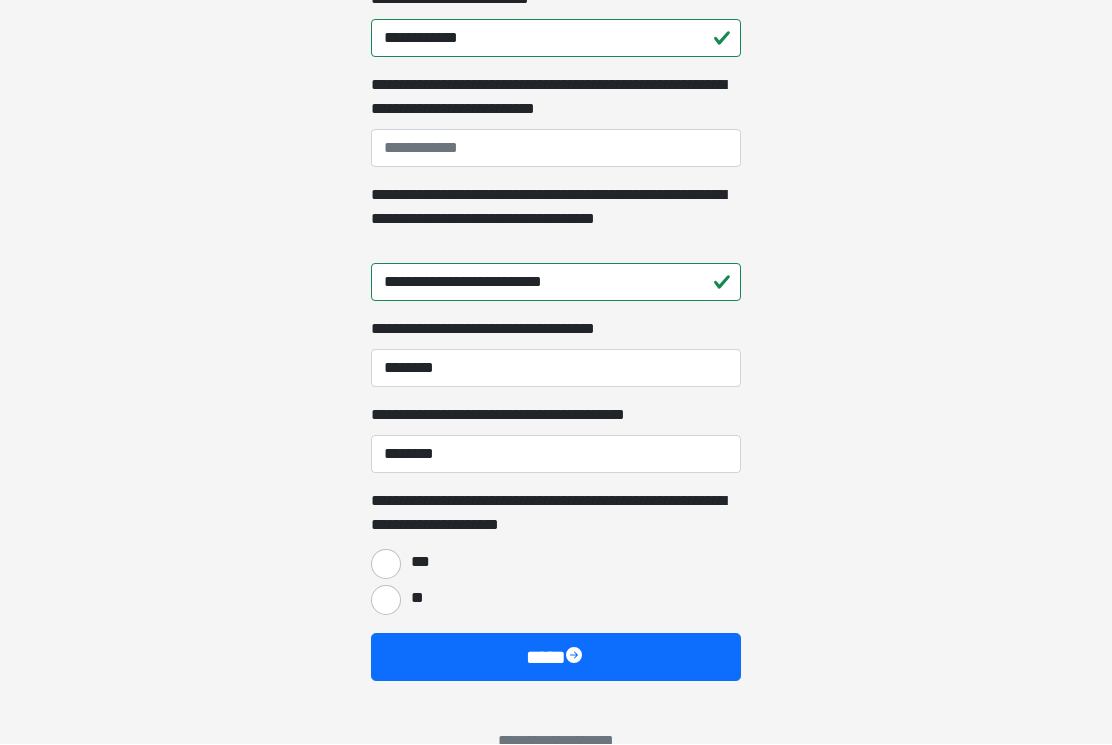 click on "***" at bounding box center (386, 565) 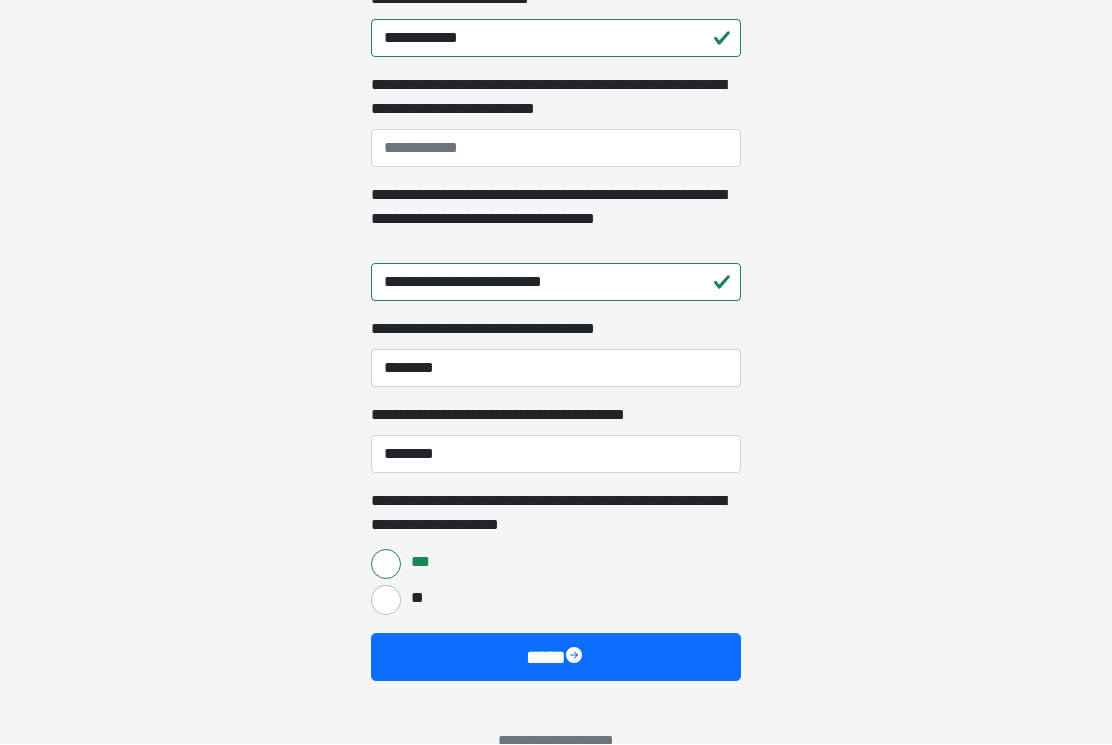 click on "****" at bounding box center [556, 658] 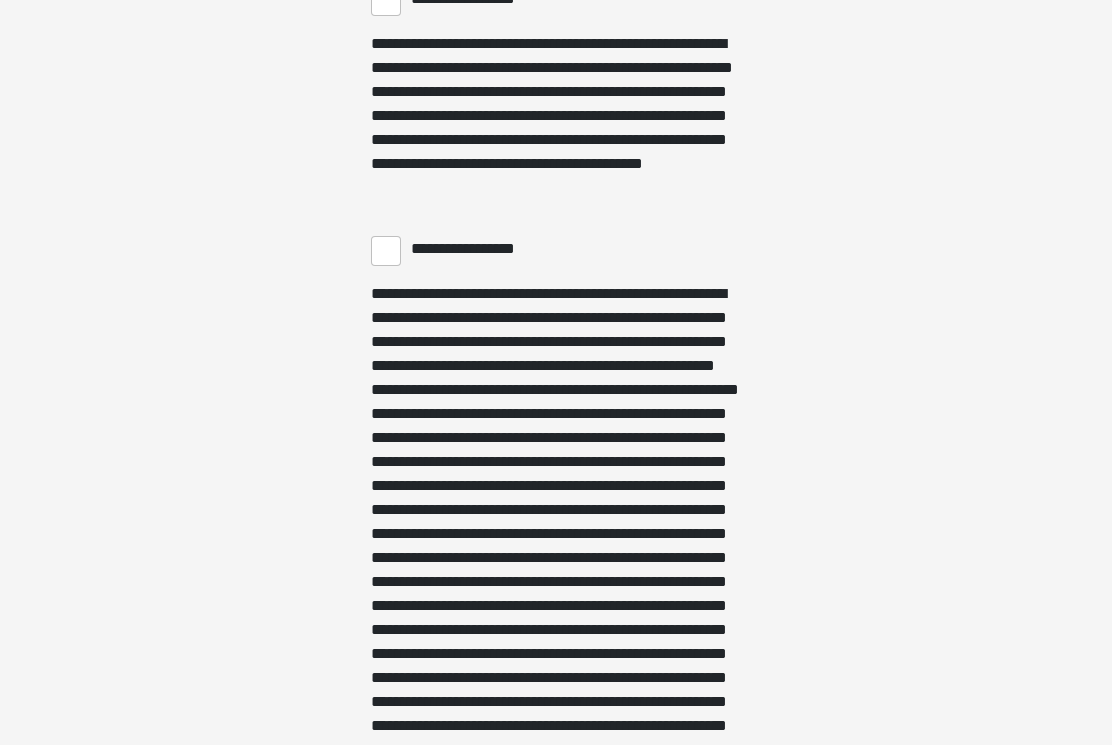 scroll, scrollTop: 2416, scrollLeft: 0, axis: vertical 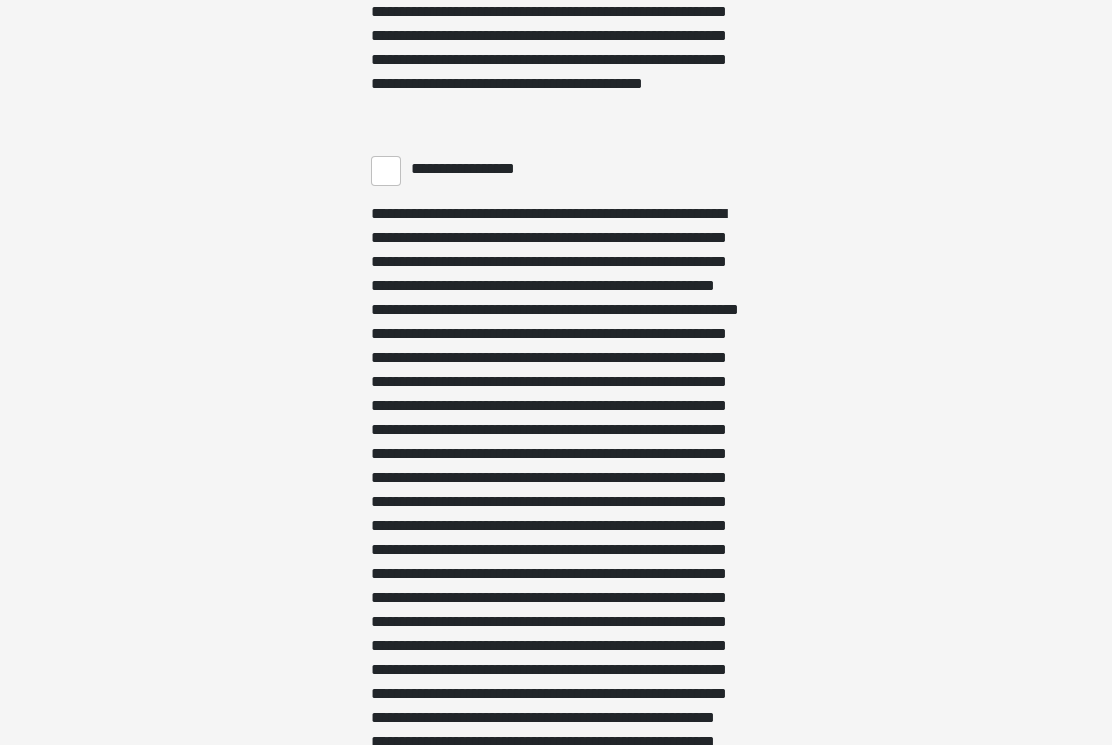 click on "**********" at bounding box center (386, 172) 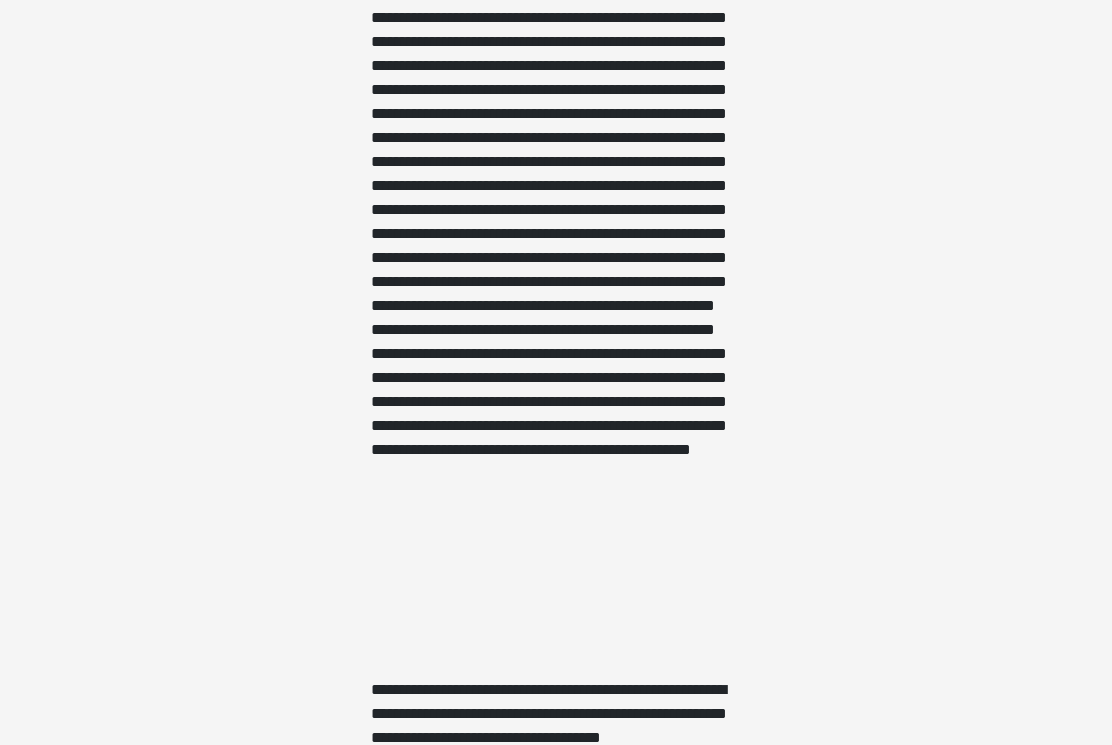 scroll, scrollTop: 3076, scrollLeft: 0, axis: vertical 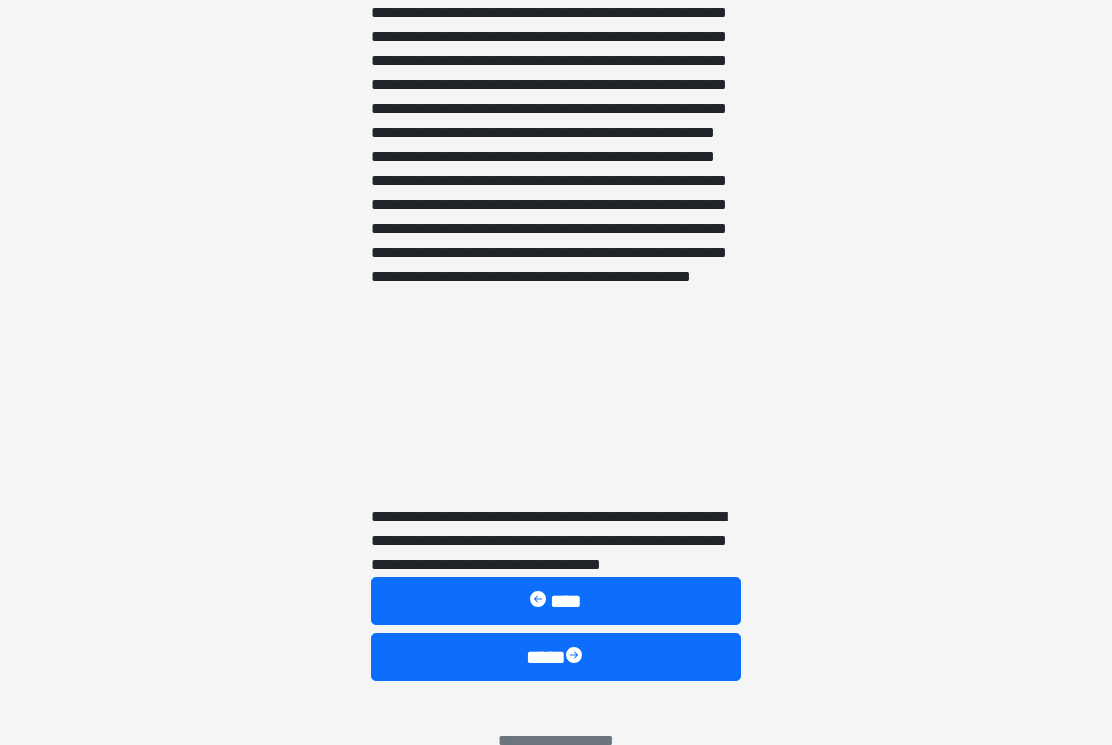 click on "****" at bounding box center (556, 658) 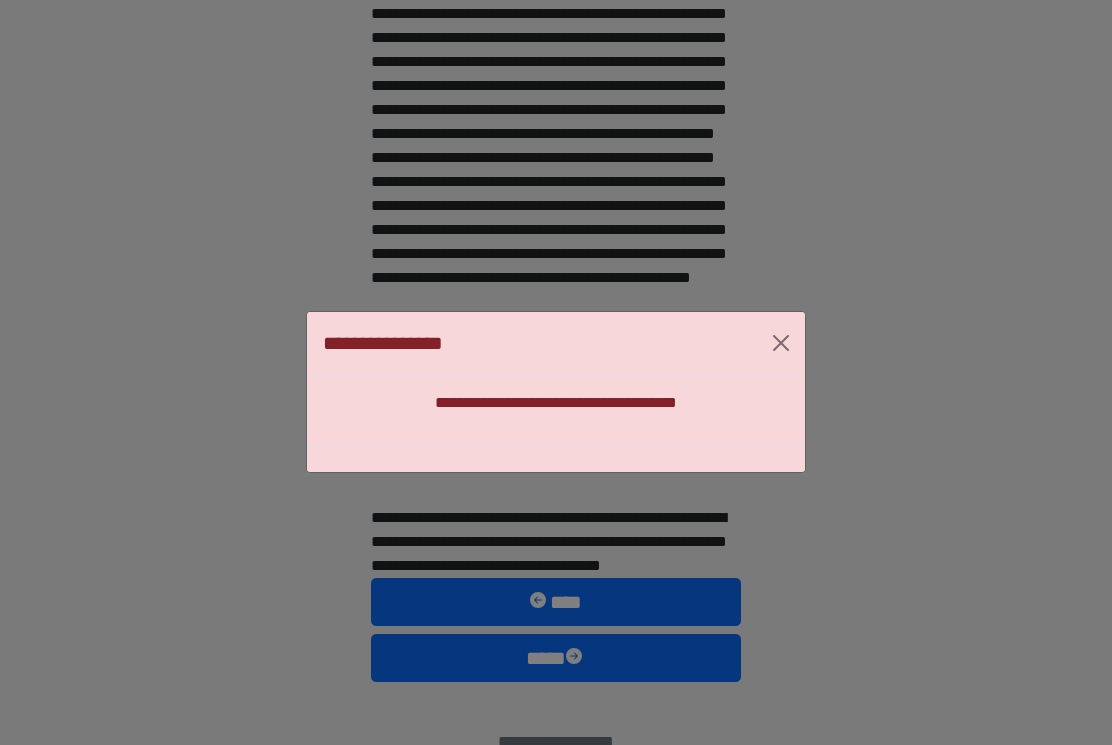 click at bounding box center (781, 343) 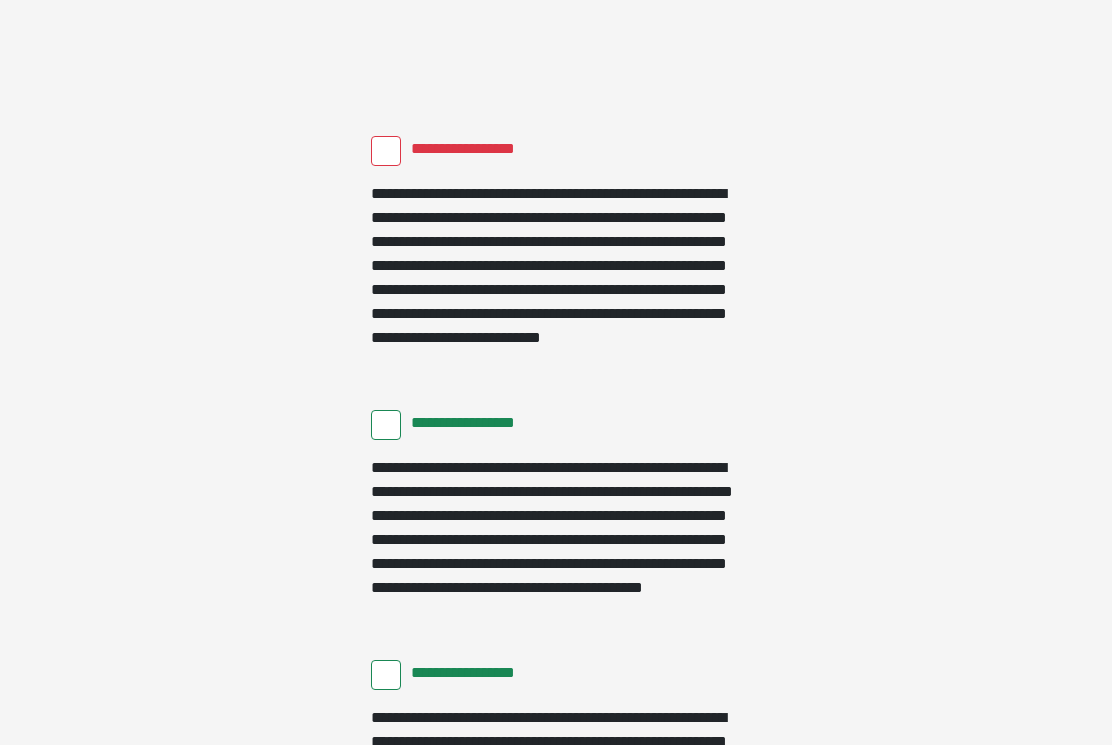 scroll, scrollTop: 1987, scrollLeft: 0, axis: vertical 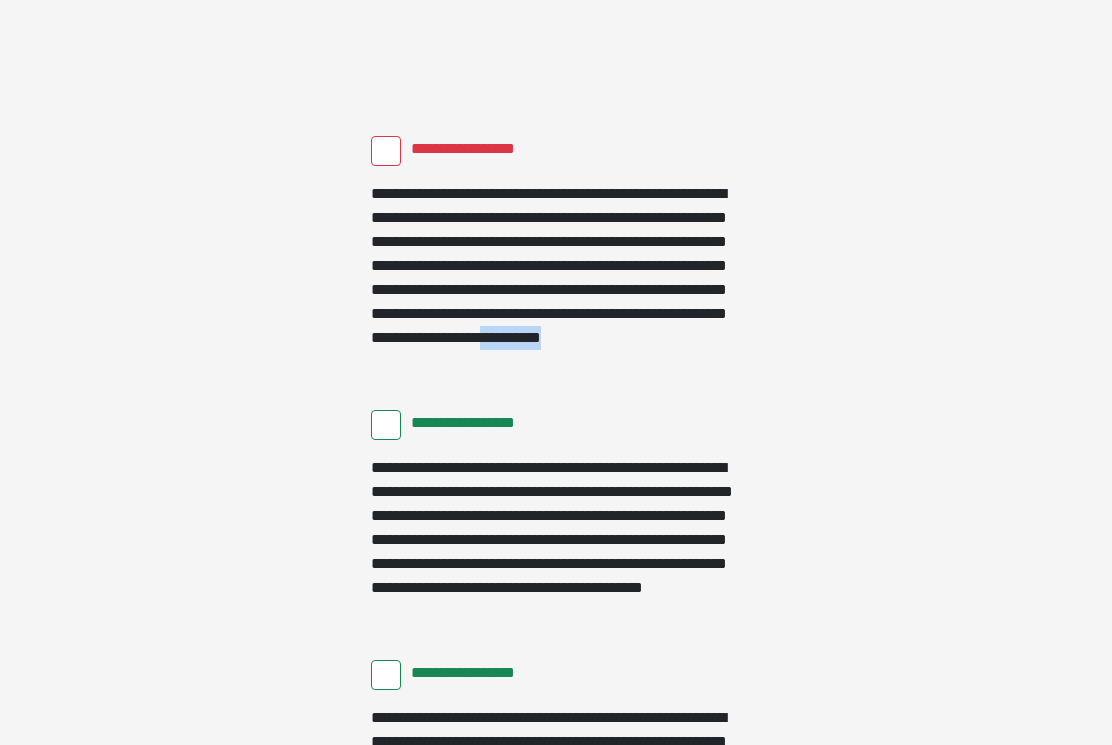 click on "**********" at bounding box center [556, -1615] 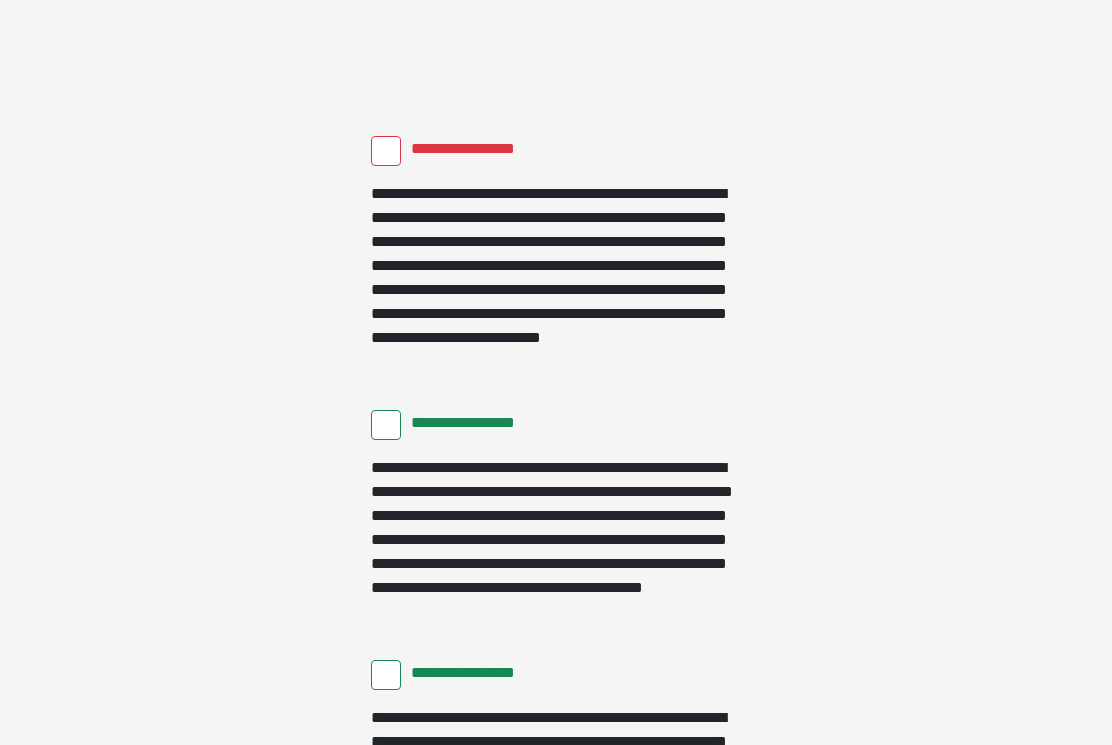 scroll, scrollTop: 1988, scrollLeft: 0, axis: vertical 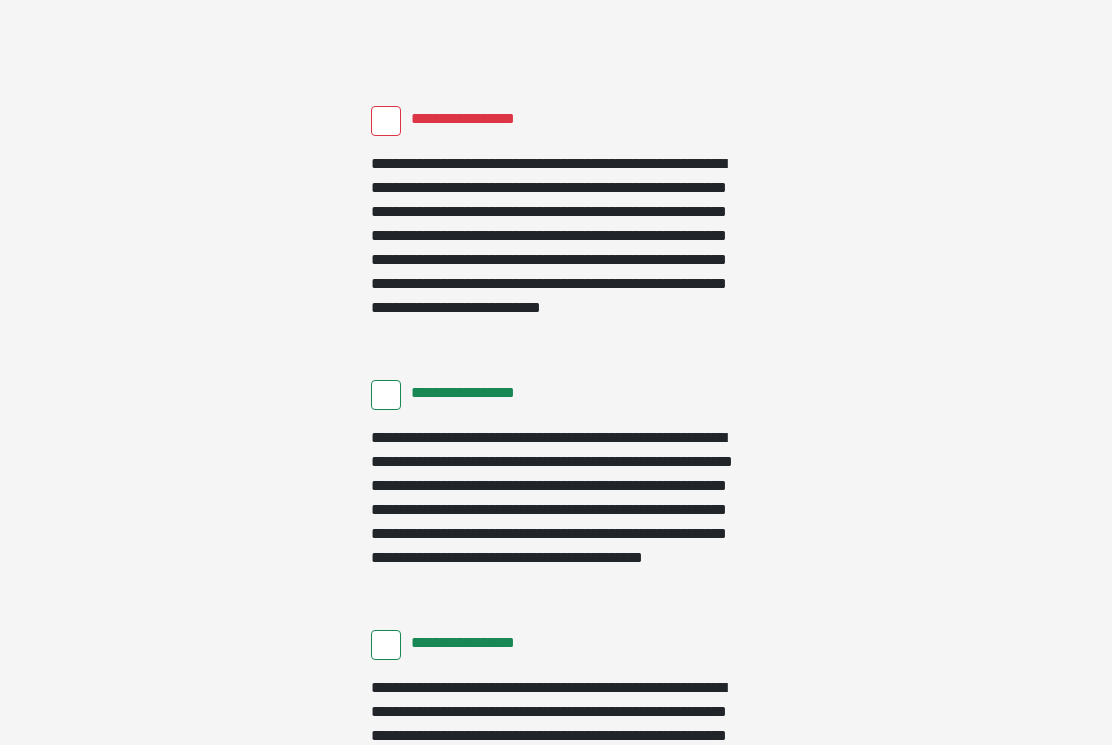 click on "**********" at bounding box center [386, 121] 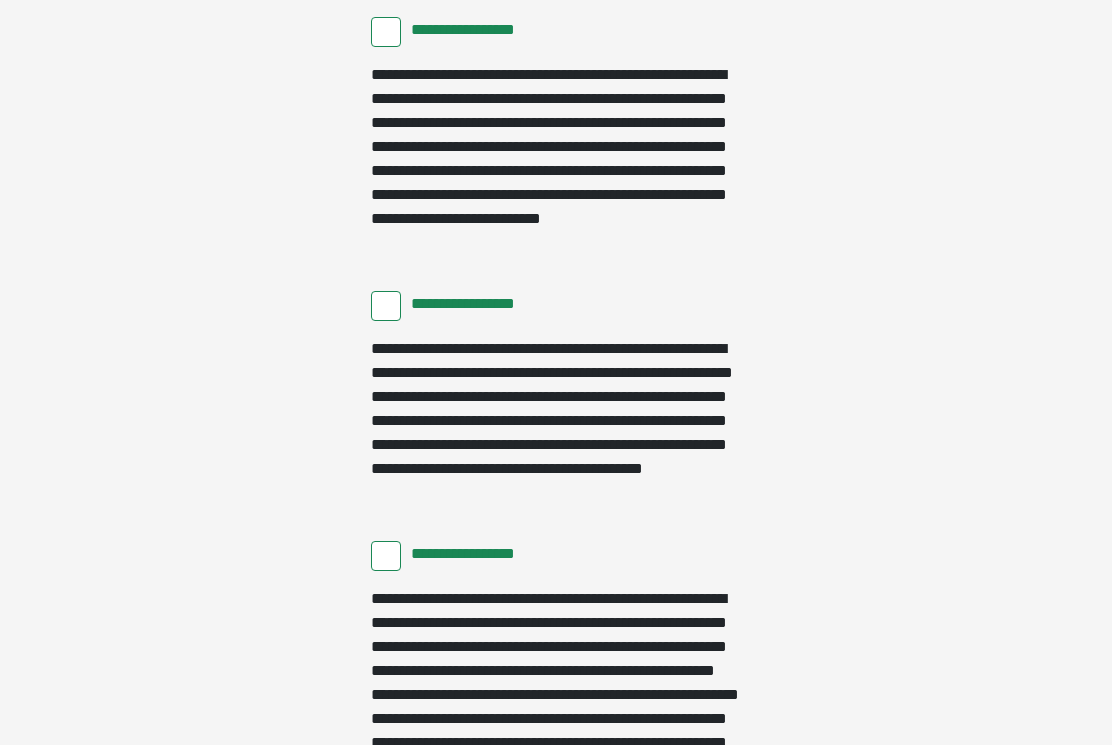 scroll, scrollTop: 2114, scrollLeft: 0, axis: vertical 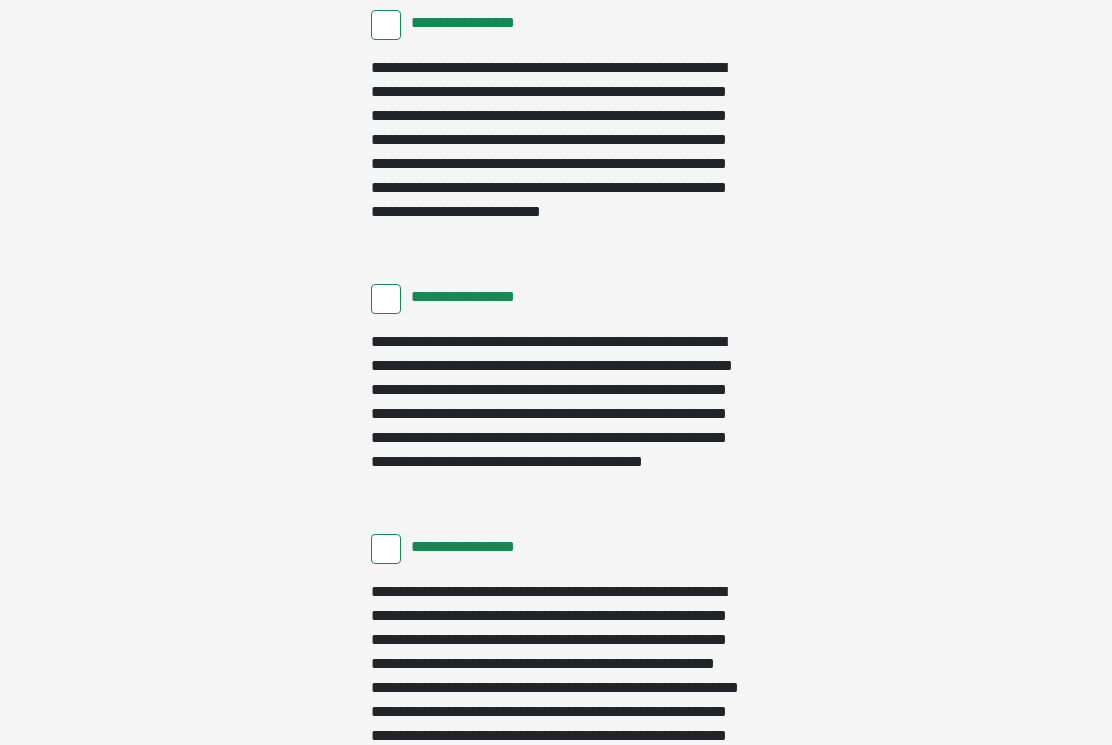click on "**********" at bounding box center (470, 547) 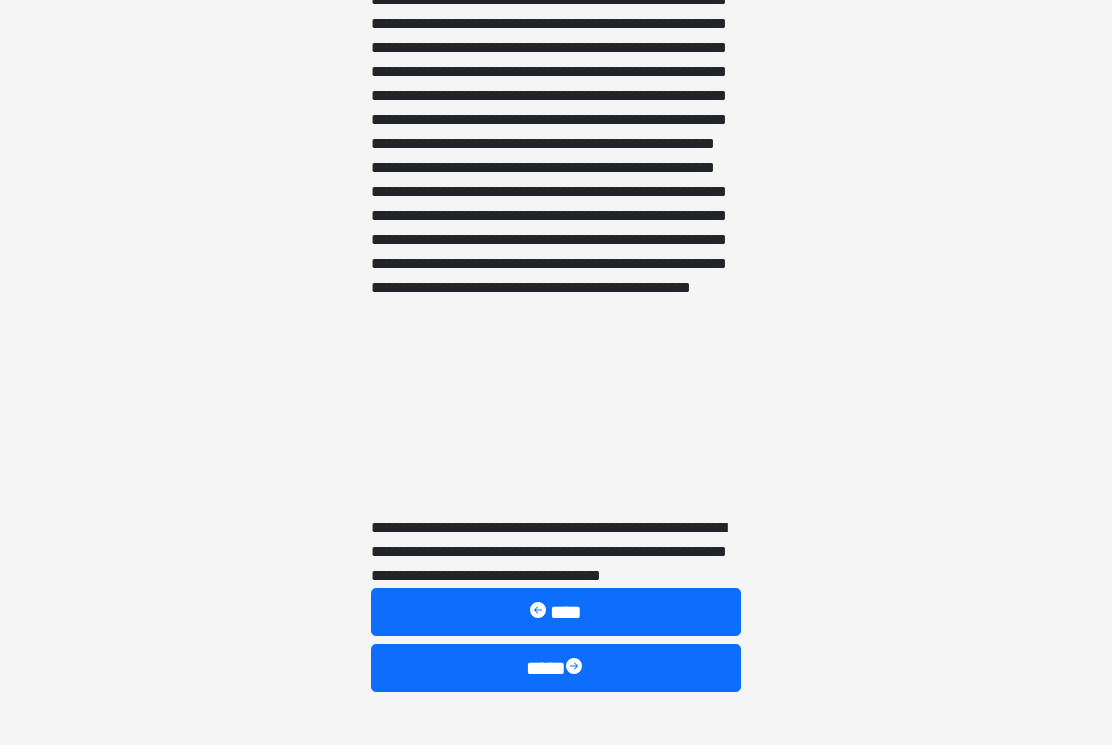 scroll, scrollTop: 3076, scrollLeft: 0, axis: vertical 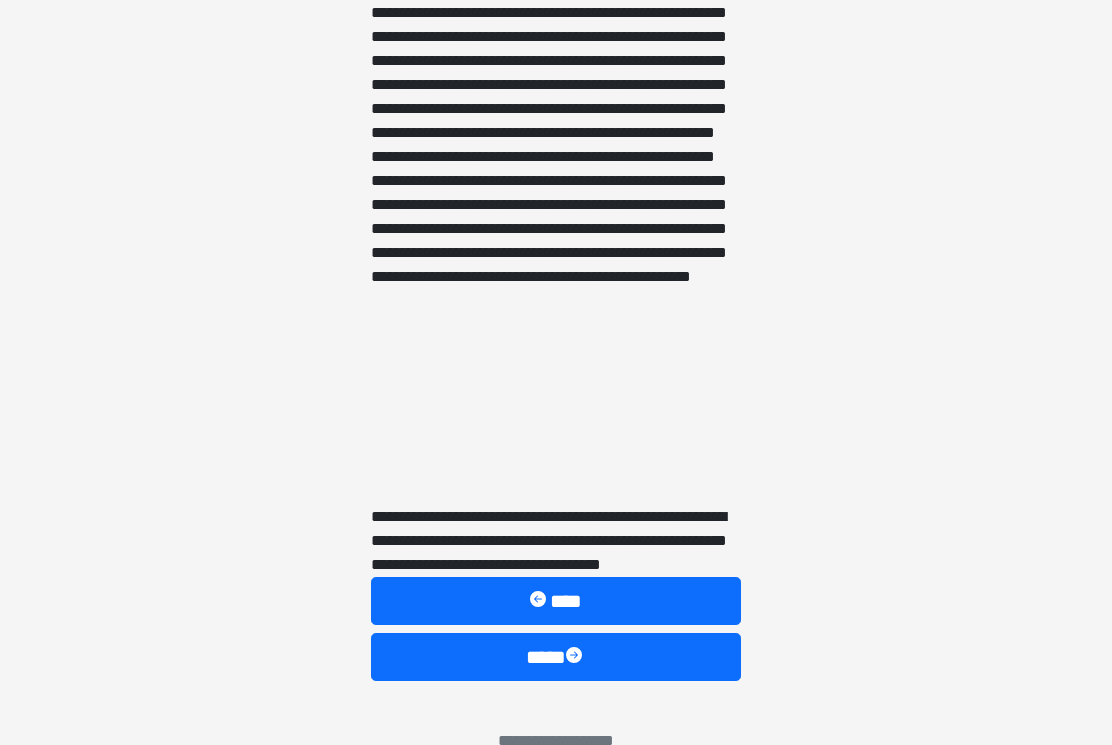 click at bounding box center (576, 658) 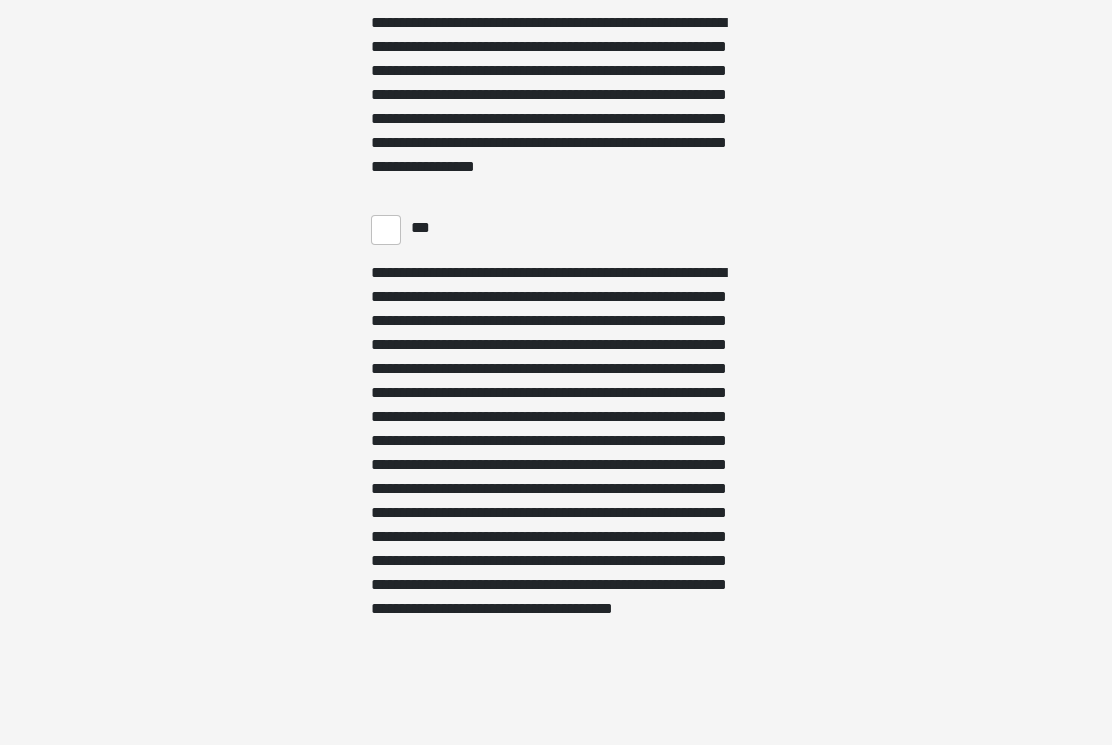 scroll, scrollTop: 4887, scrollLeft: 0, axis: vertical 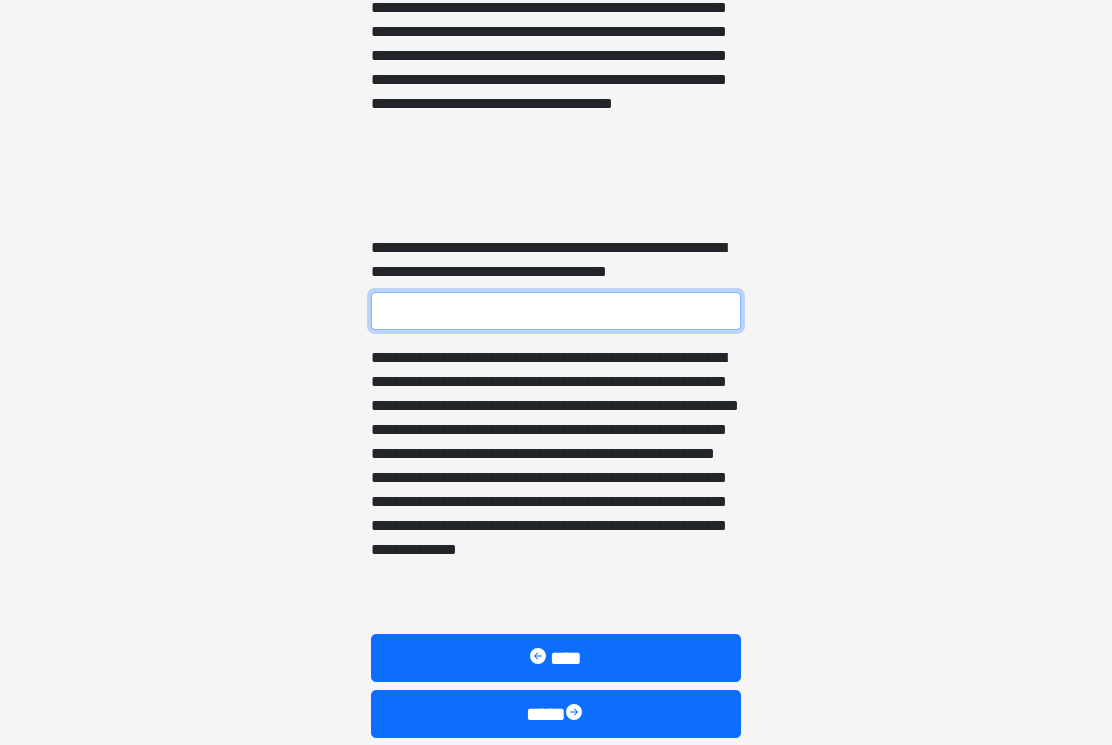 click on "**********" at bounding box center [556, 311] 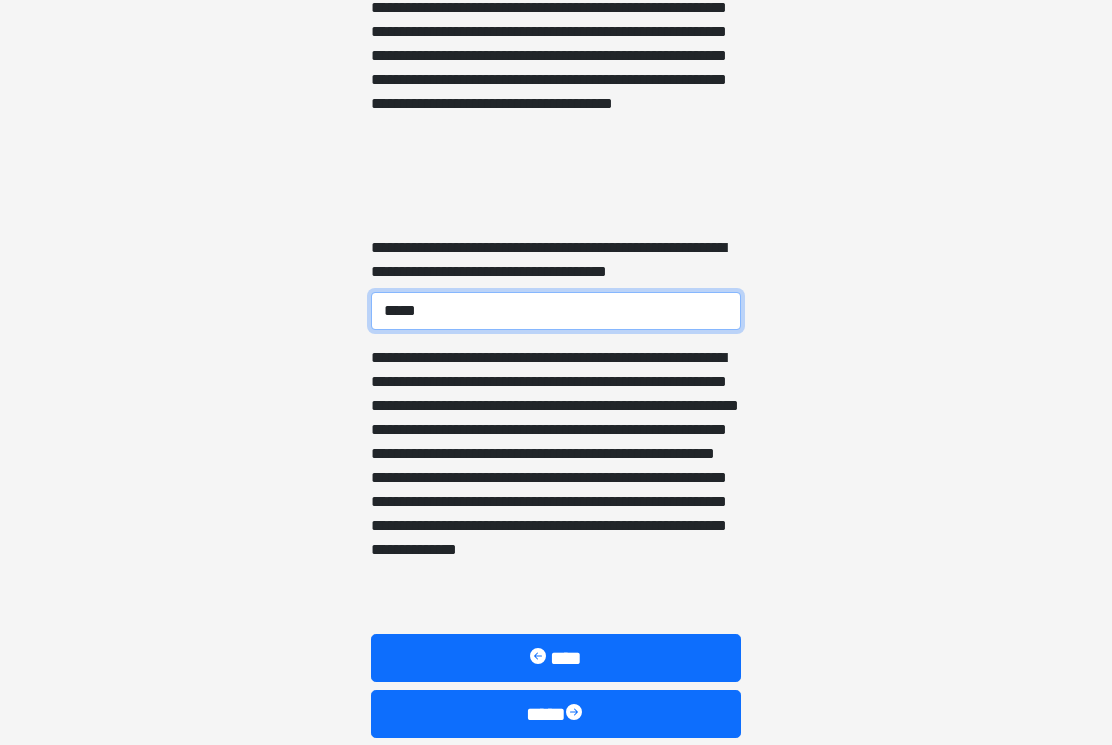 click on "*****" at bounding box center (556, 311) 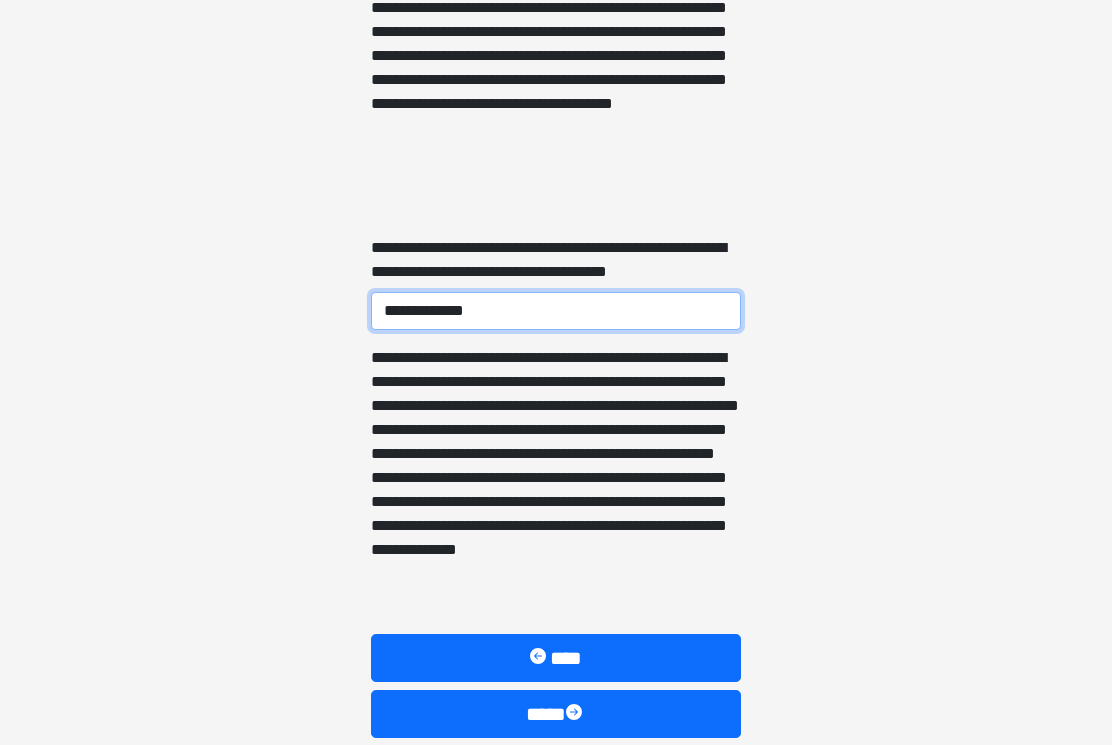 type on "**********" 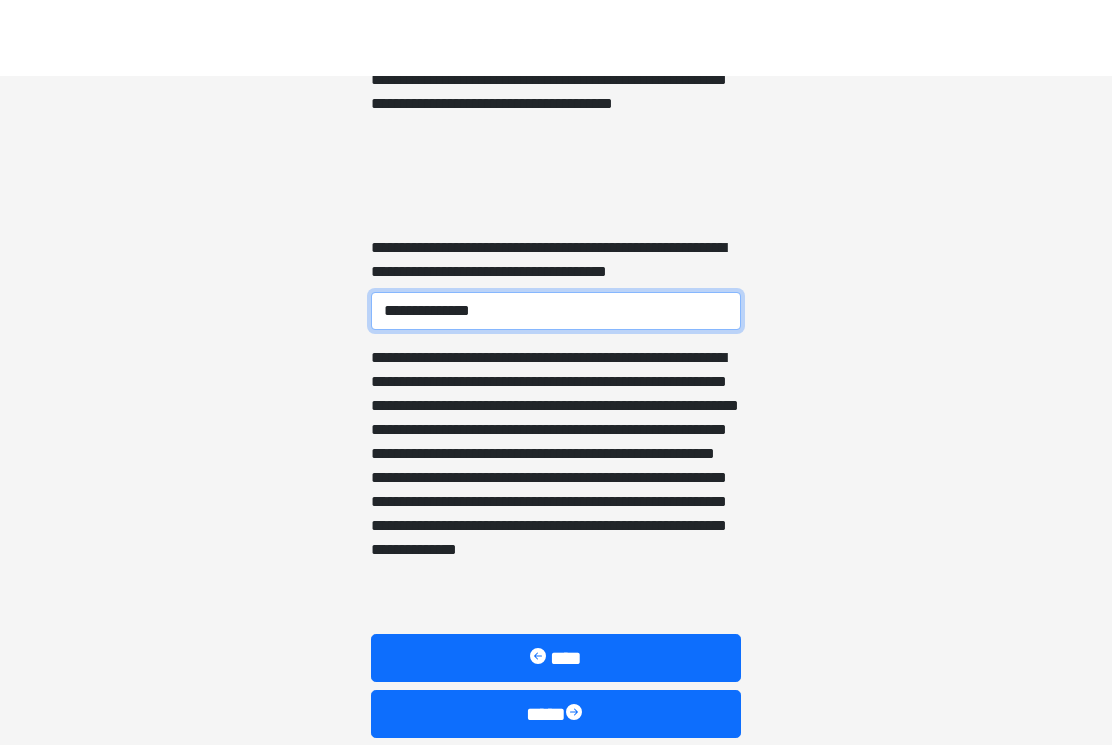 scroll, scrollTop: 5475, scrollLeft: 0, axis: vertical 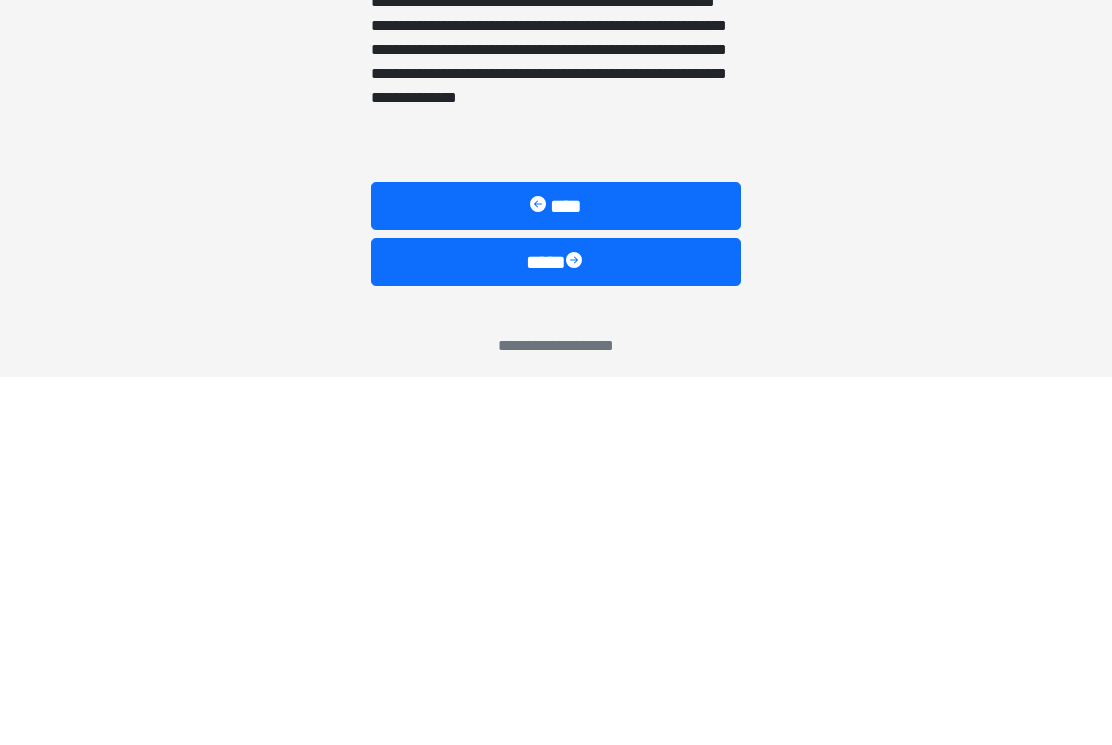 click at bounding box center [576, 631] 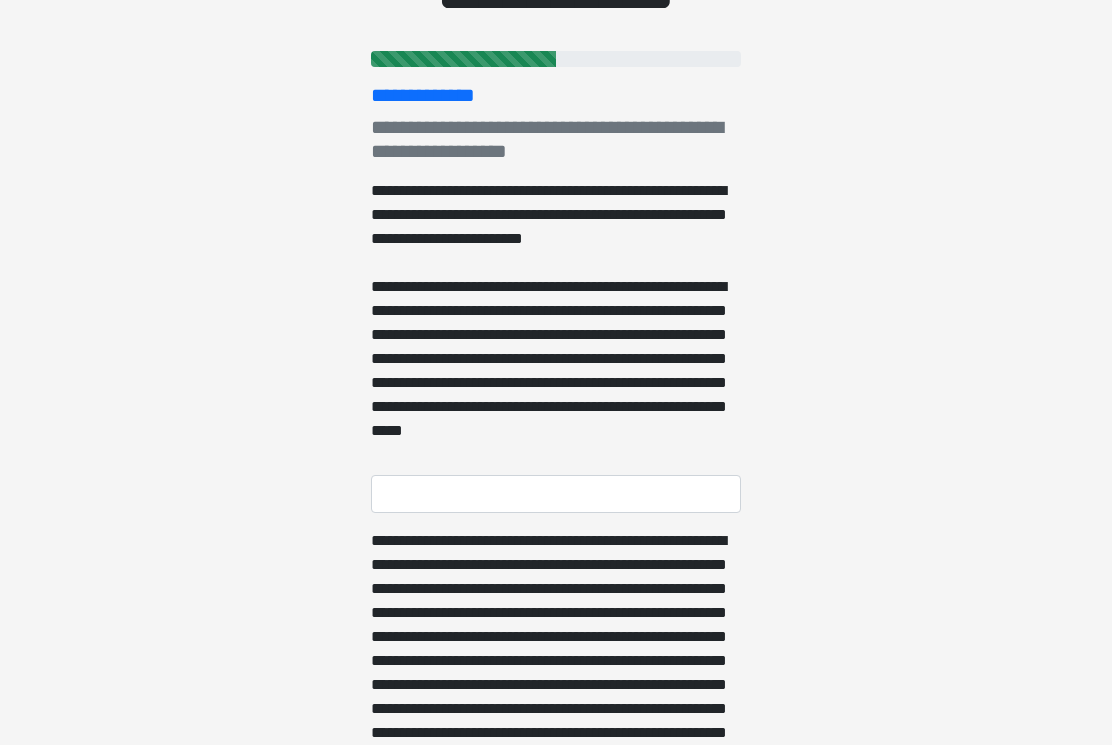 scroll, scrollTop: 264, scrollLeft: 0, axis: vertical 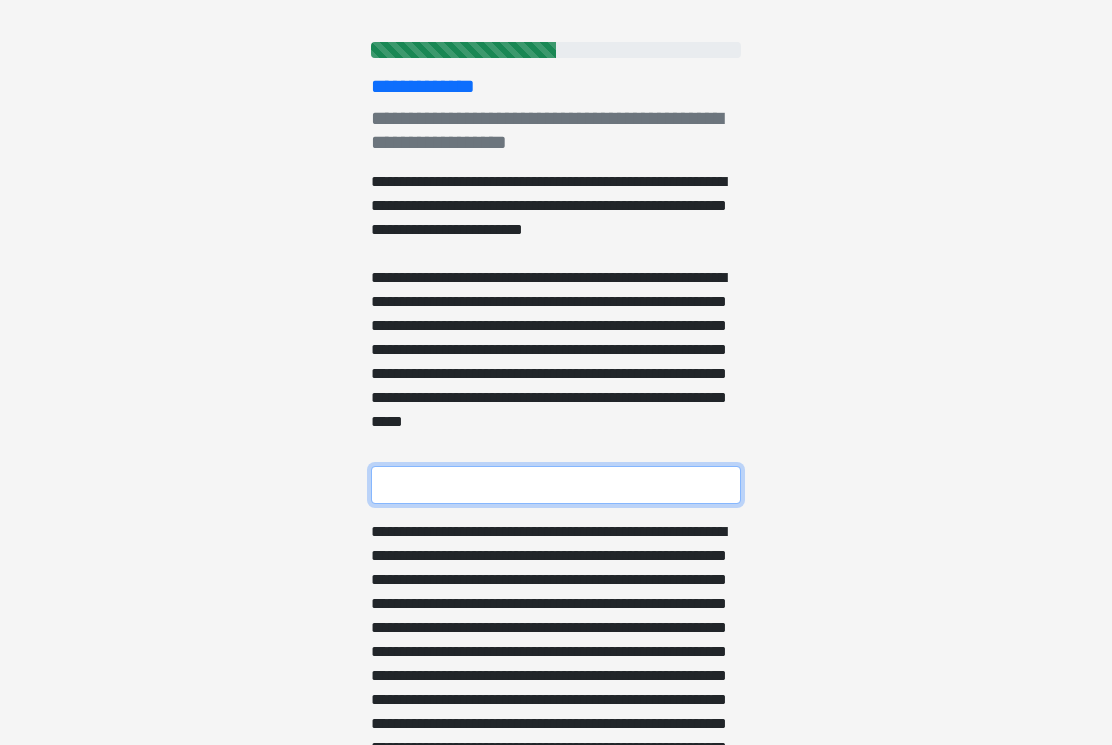 click on "**********" at bounding box center (556, 485) 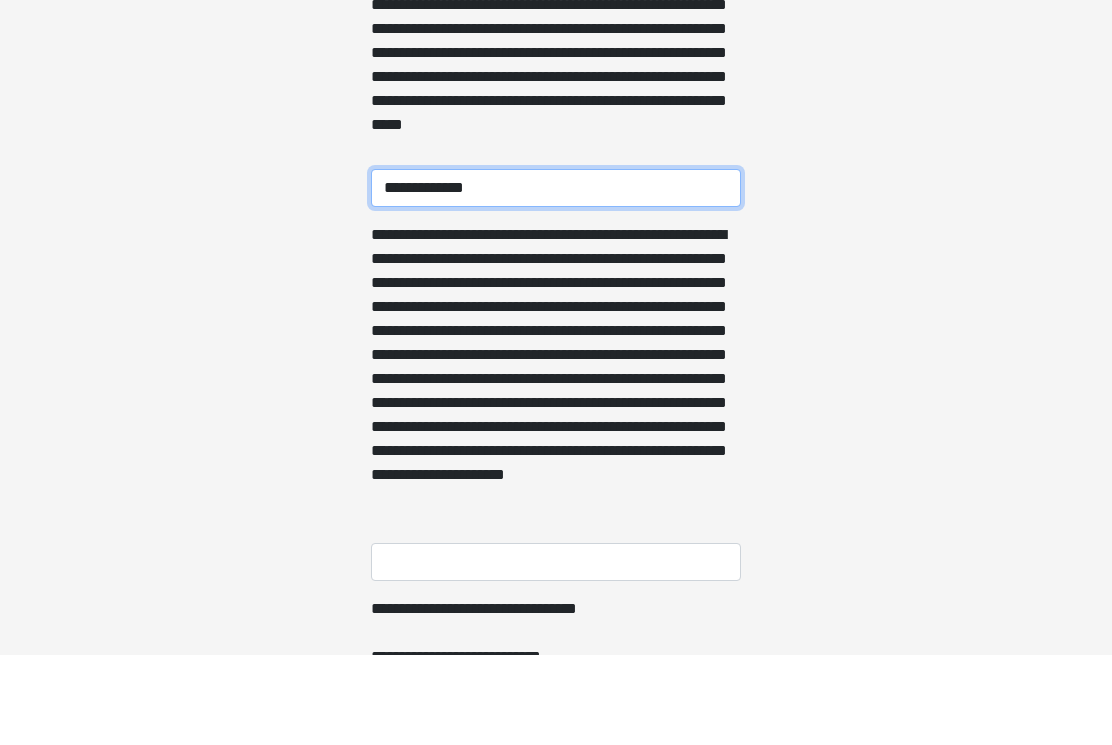 scroll, scrollTop: 469, scrollLeft: 0, axis: vertical 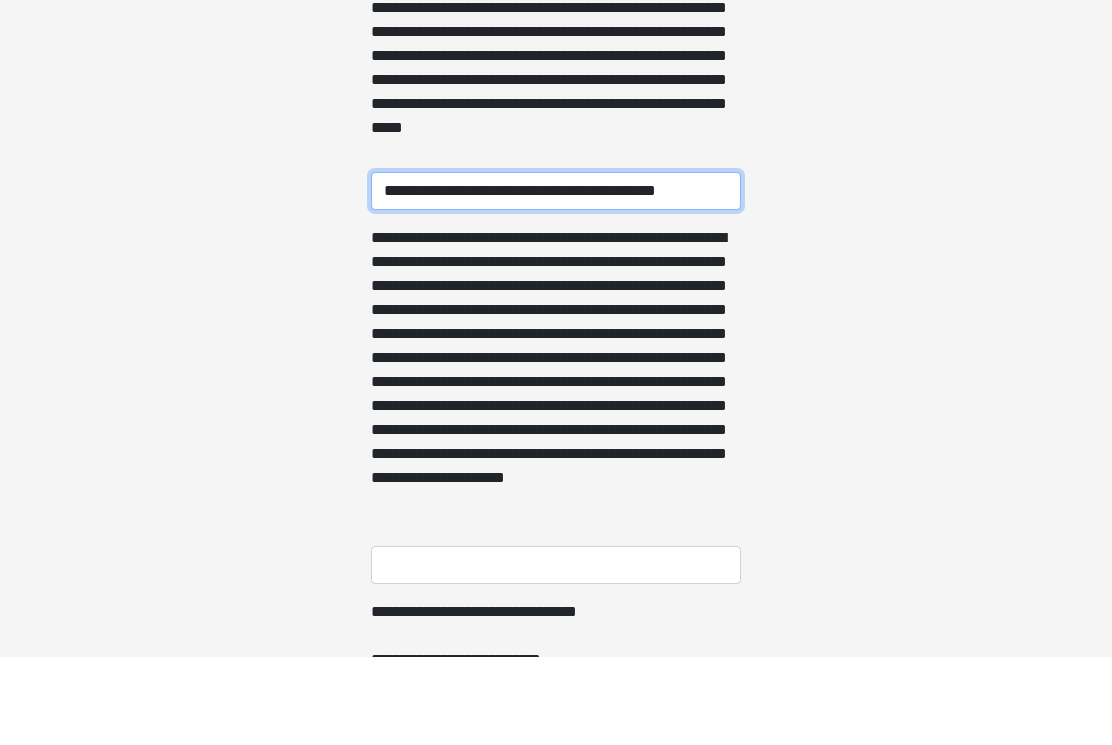 type on "**********" 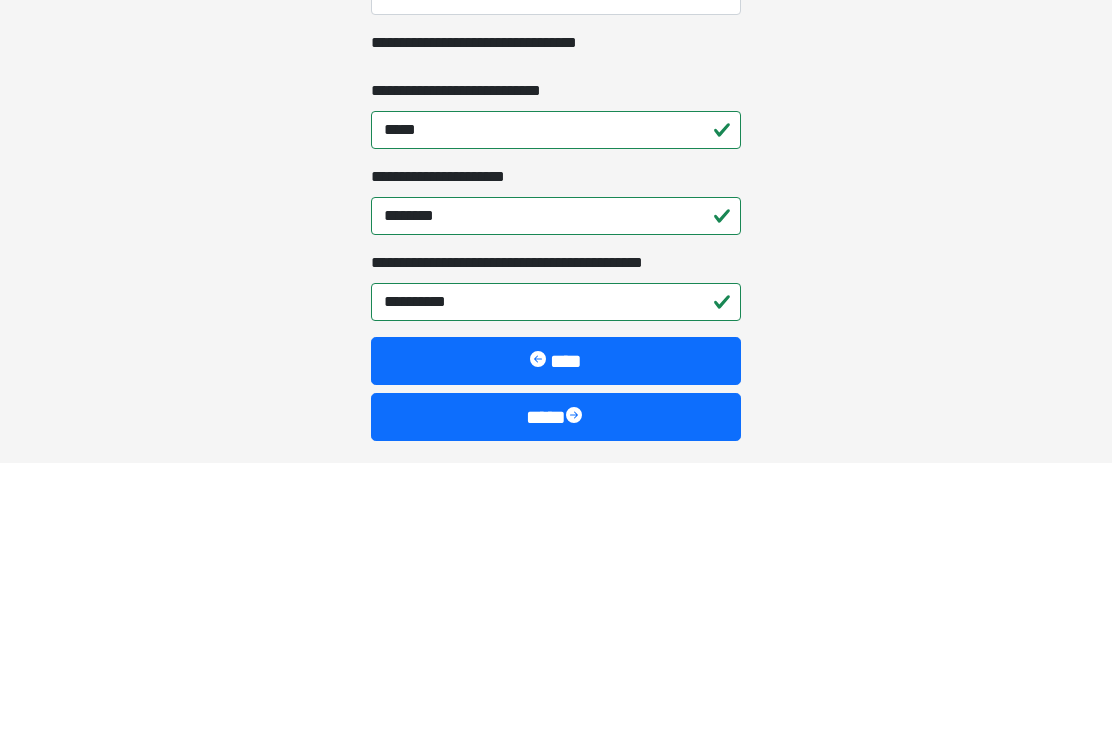scroll, scrollTop: 862, scrollLeft: 0, axis: vertical 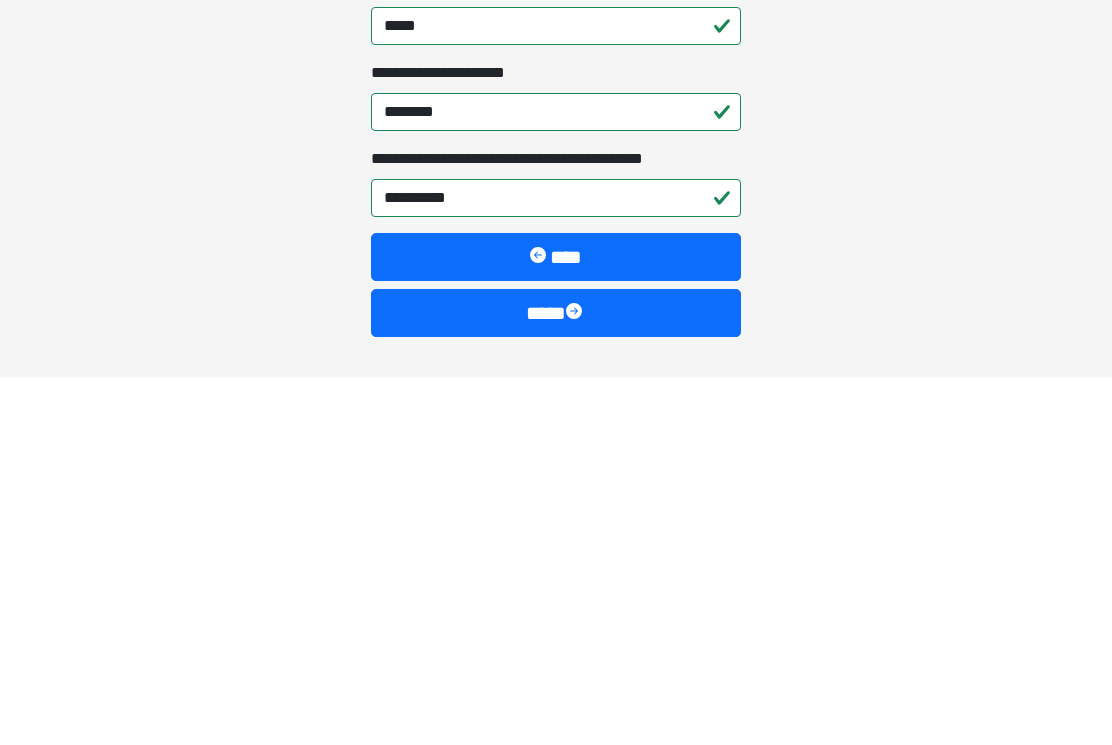 click at bounding box center [576, 682] 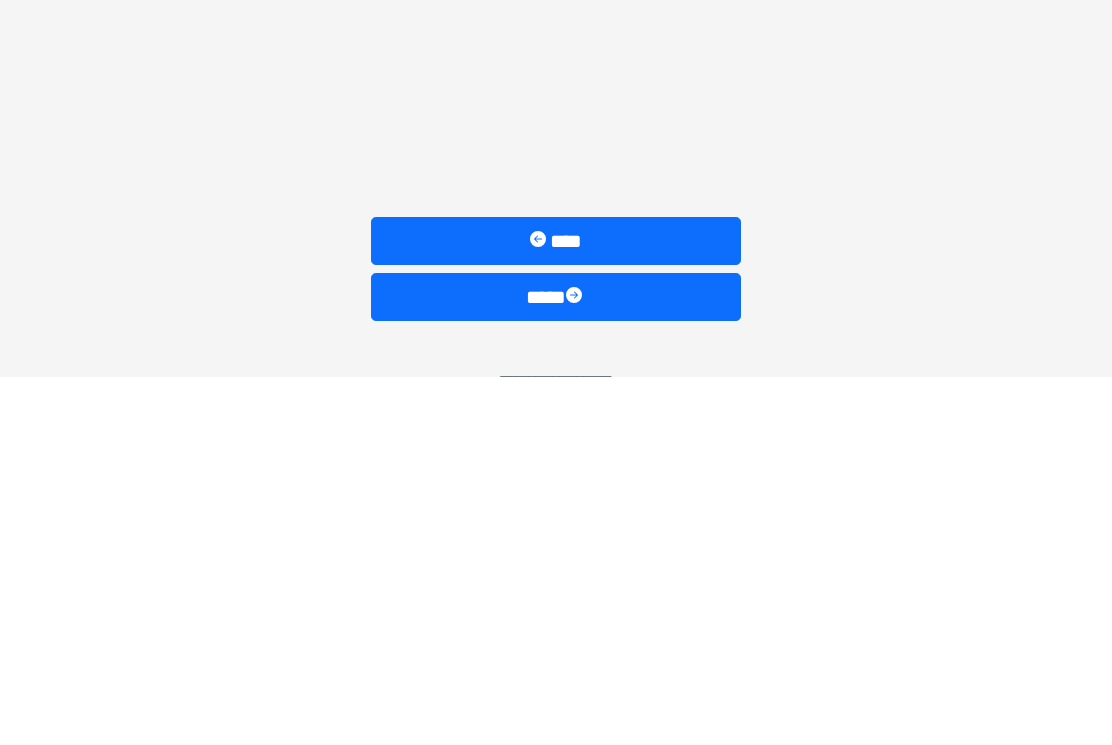 scroll, scrollTop: 546, scrollLeft: 0, axis: vertical 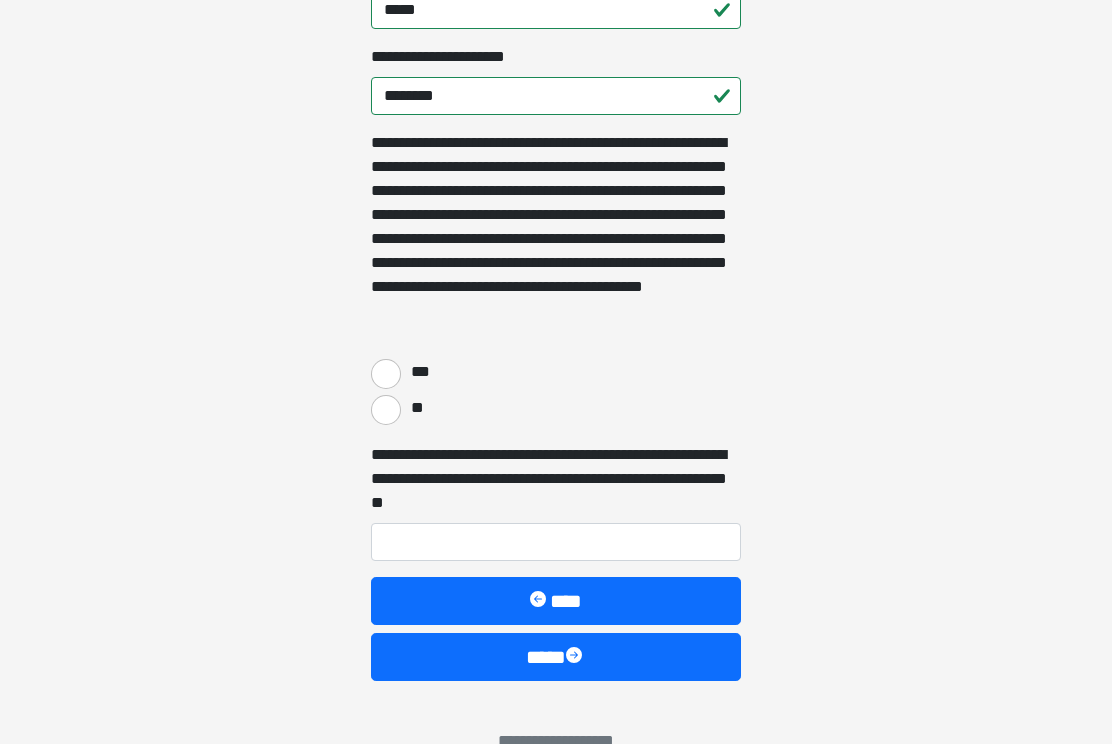 click on "***" at bounding box center [420, 373] 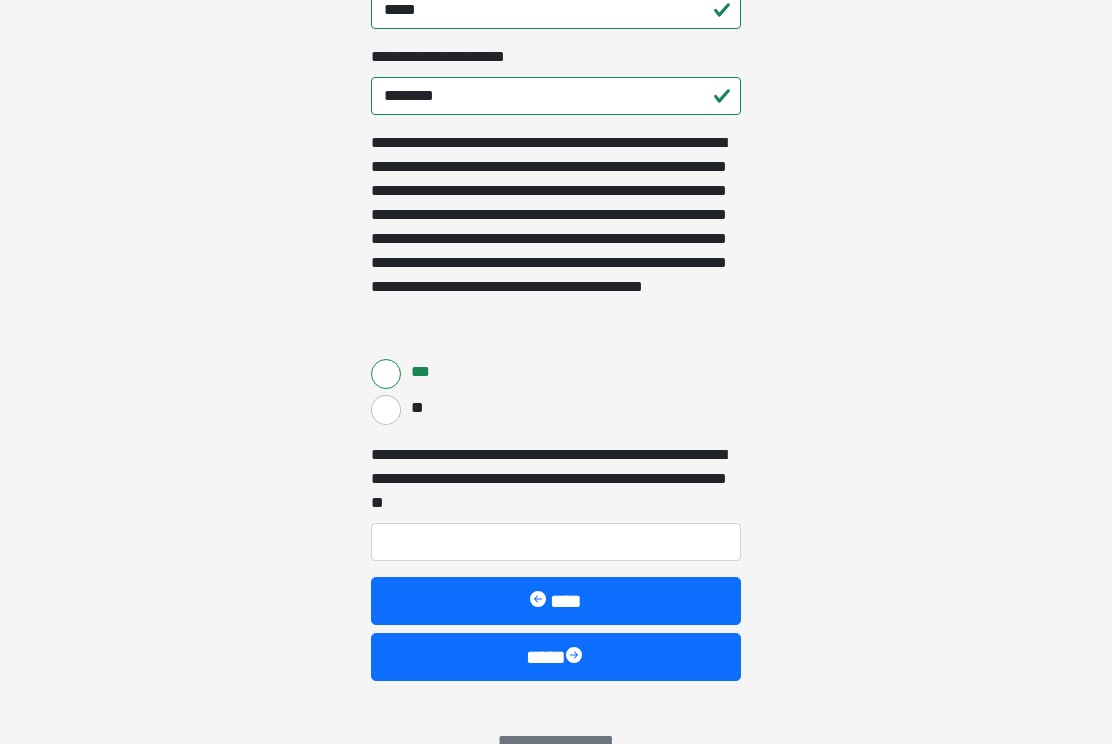 click at bounding box center (576, 658) 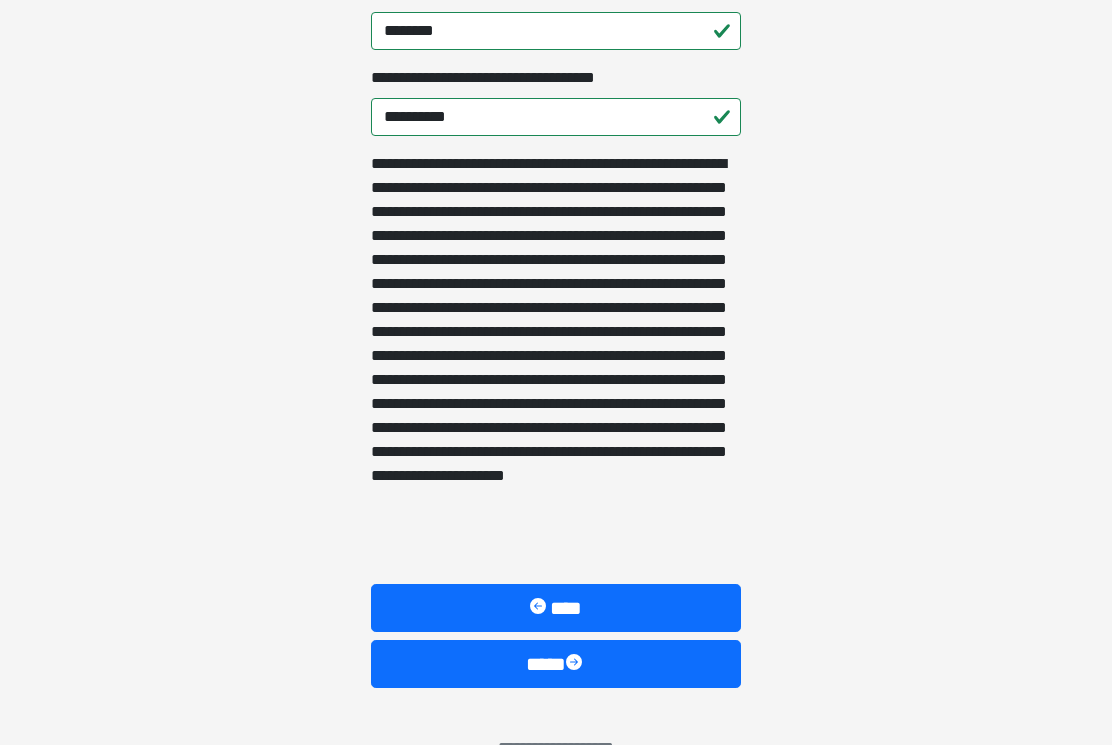 scroll, scrollTop: 666, scrollLeft: 0, axis: vertical 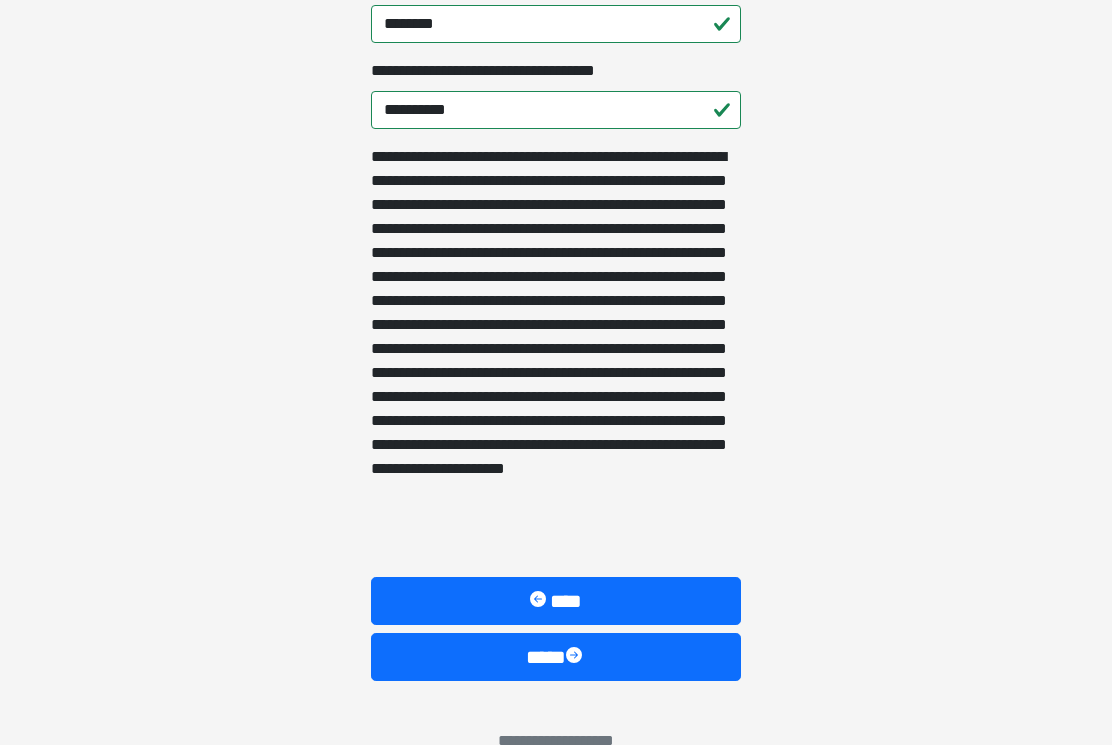 click at bounding box center (576, 658) 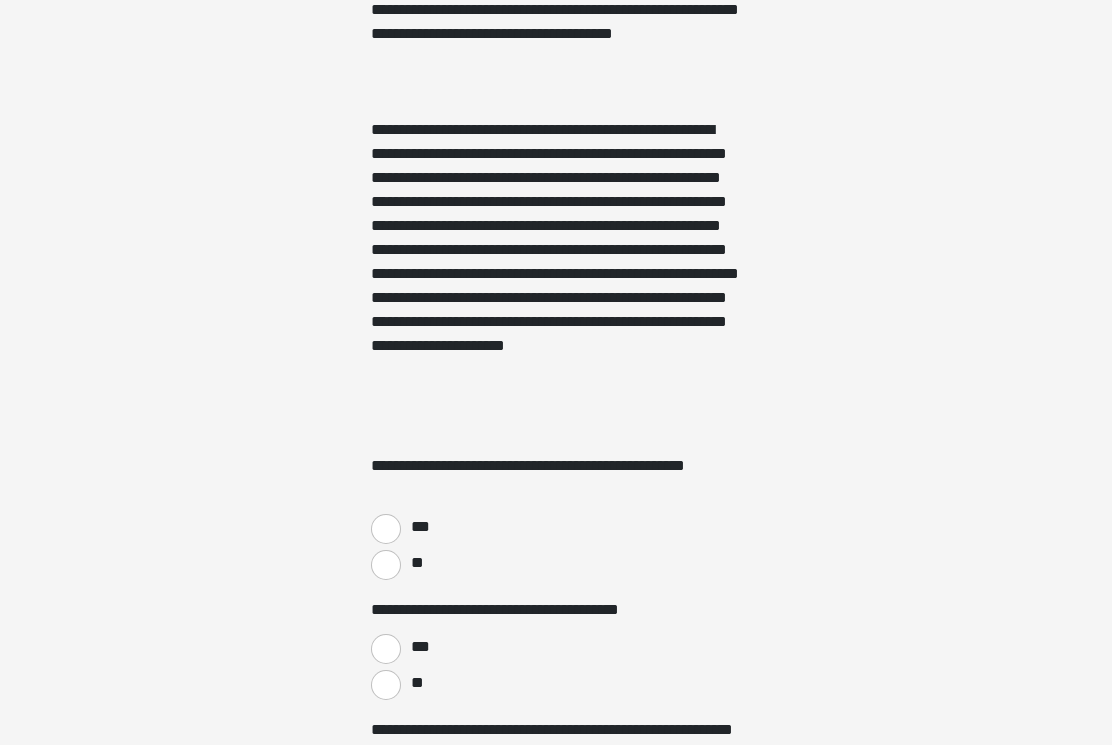 scroll, scrollTop: 541, scrollLeft: 0, axis: vertical 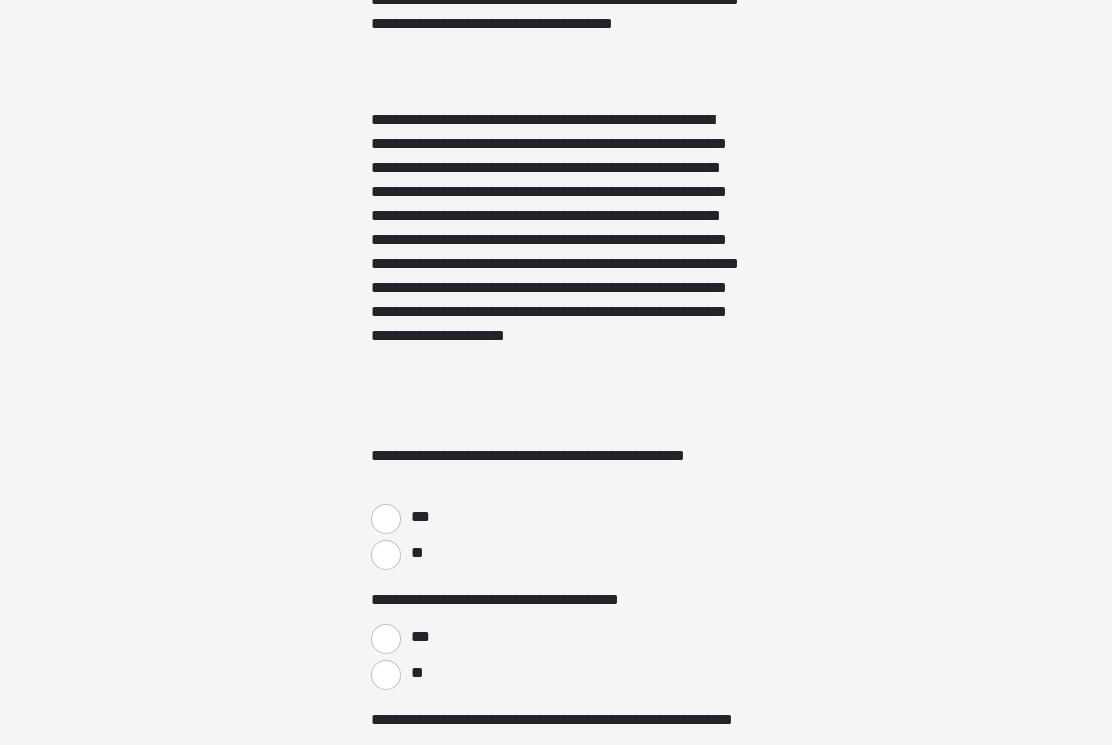 click on "**" at bounding box center (556, 554) 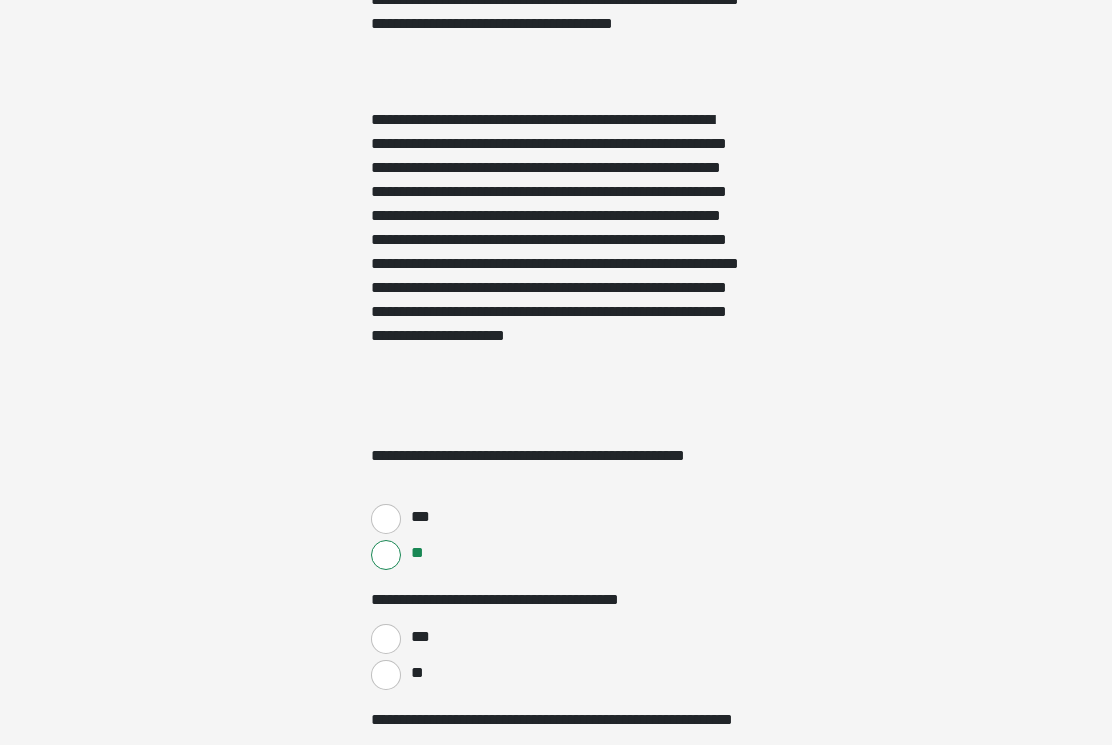 click on "**" at bounding box center (386, 675) 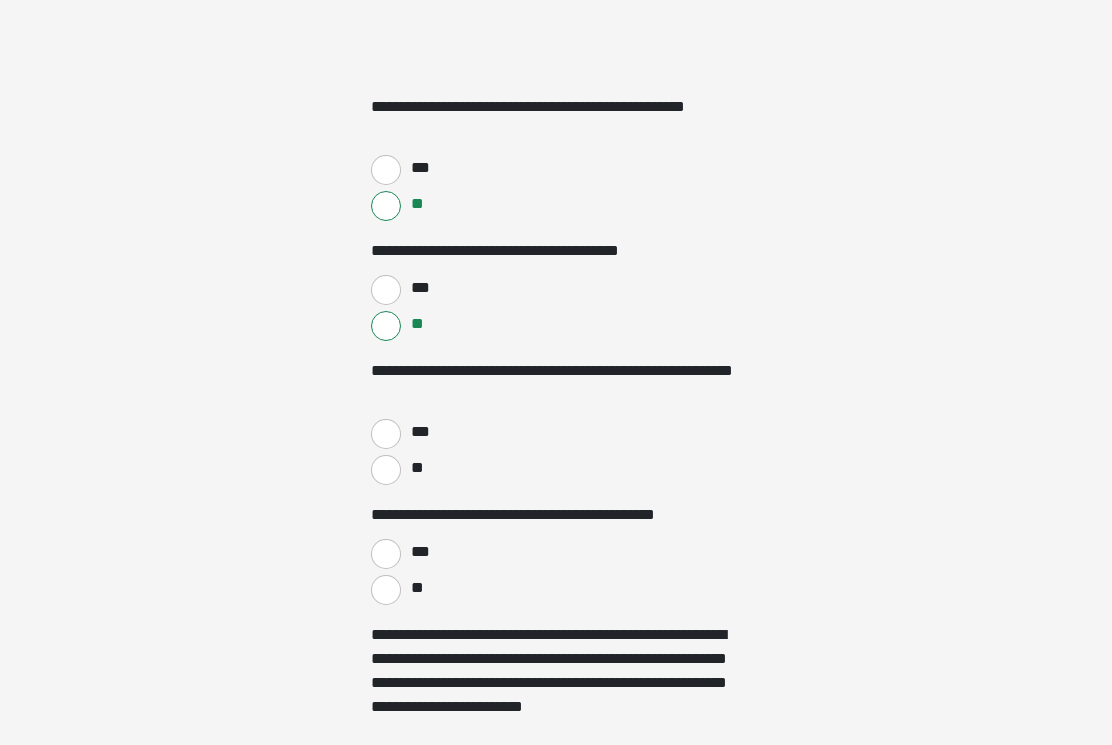 scroll, scrollTop: 891, scrollLeft: 0, axis: vertical 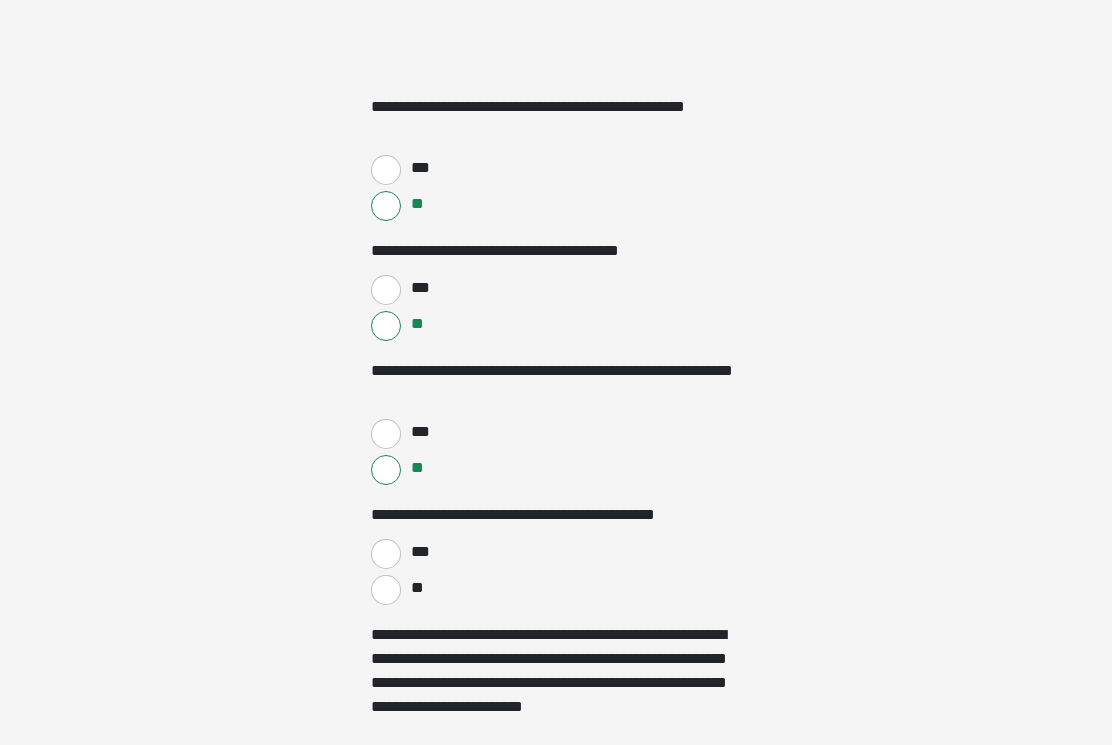 click on "**" at bounding box center [386, 590] 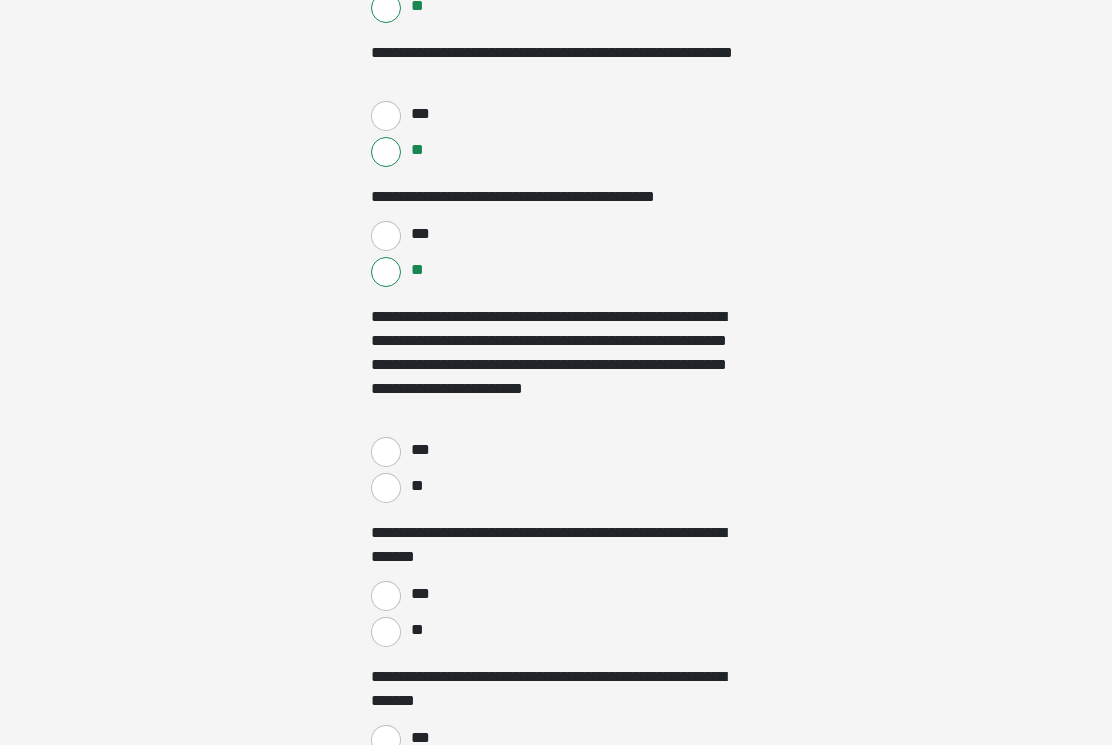 scroll, scrollTop: 1209, scrollLeft: 0, axis: vertical 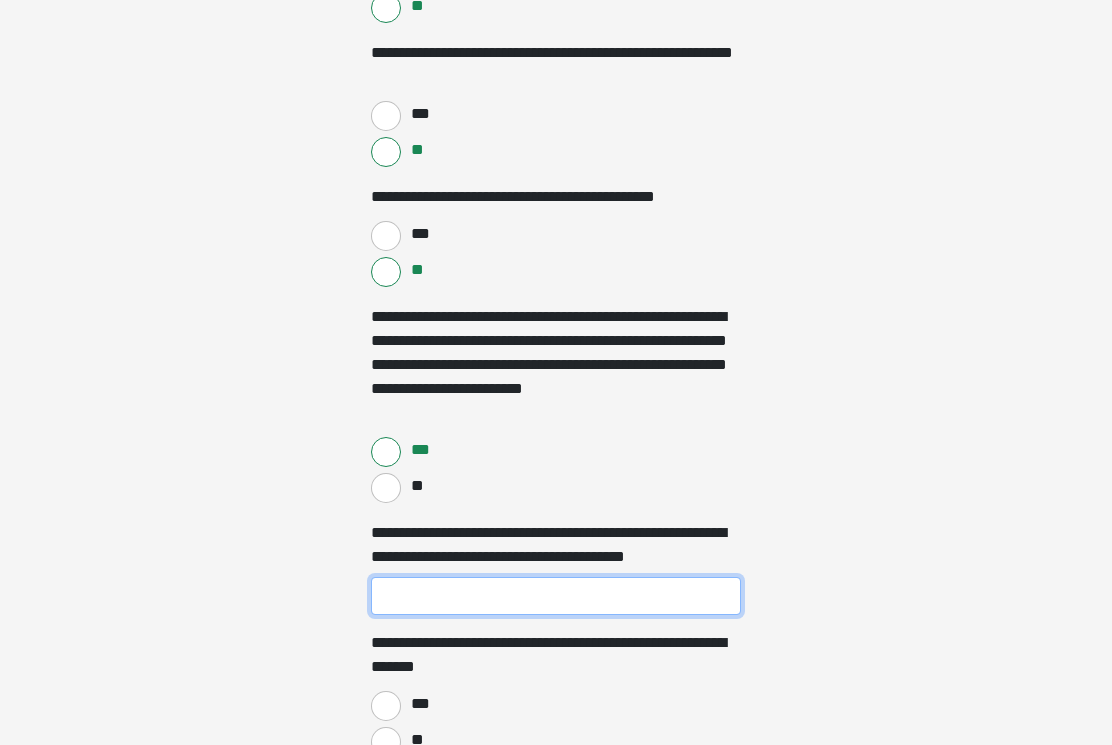 click on "**********" at bounding box center (556, 596) 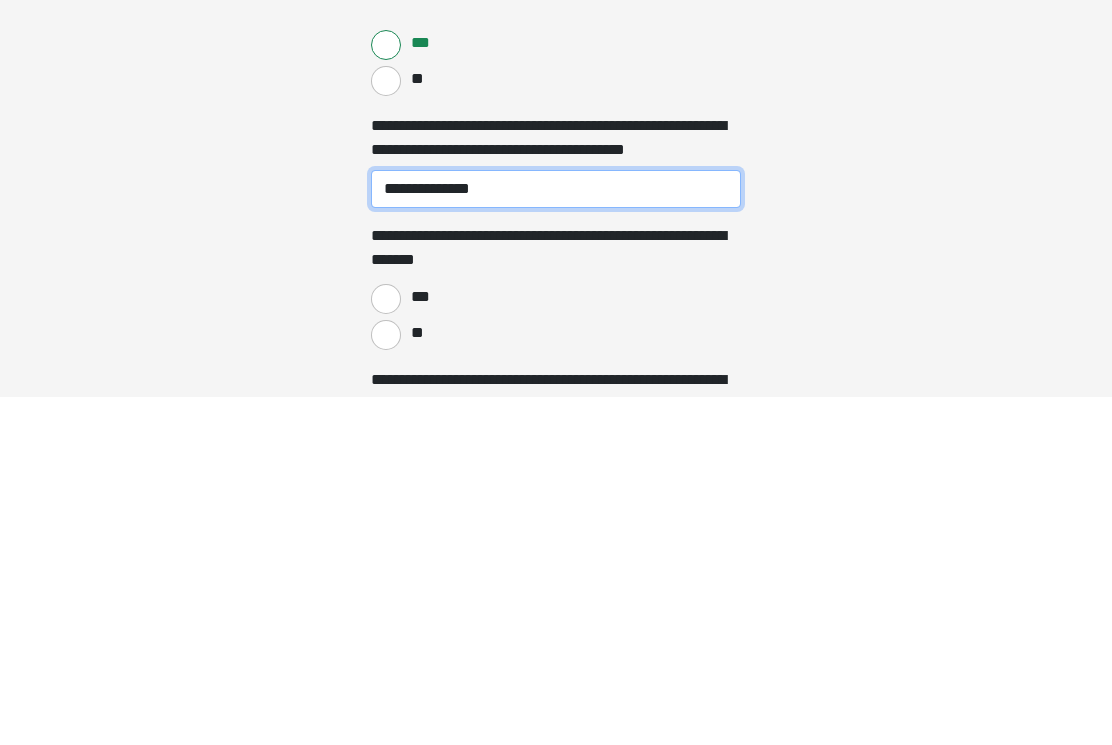 scroll, scrollTop: 1271, scrollLeft: 0, axis: vertical 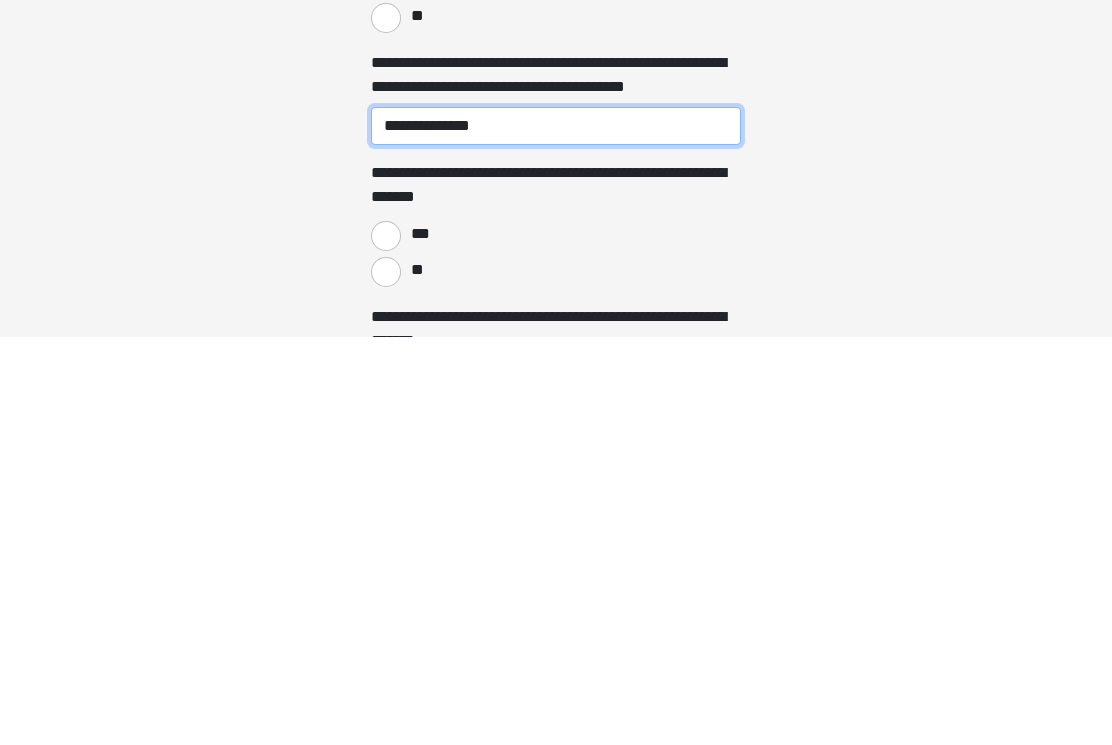 type on "**********" 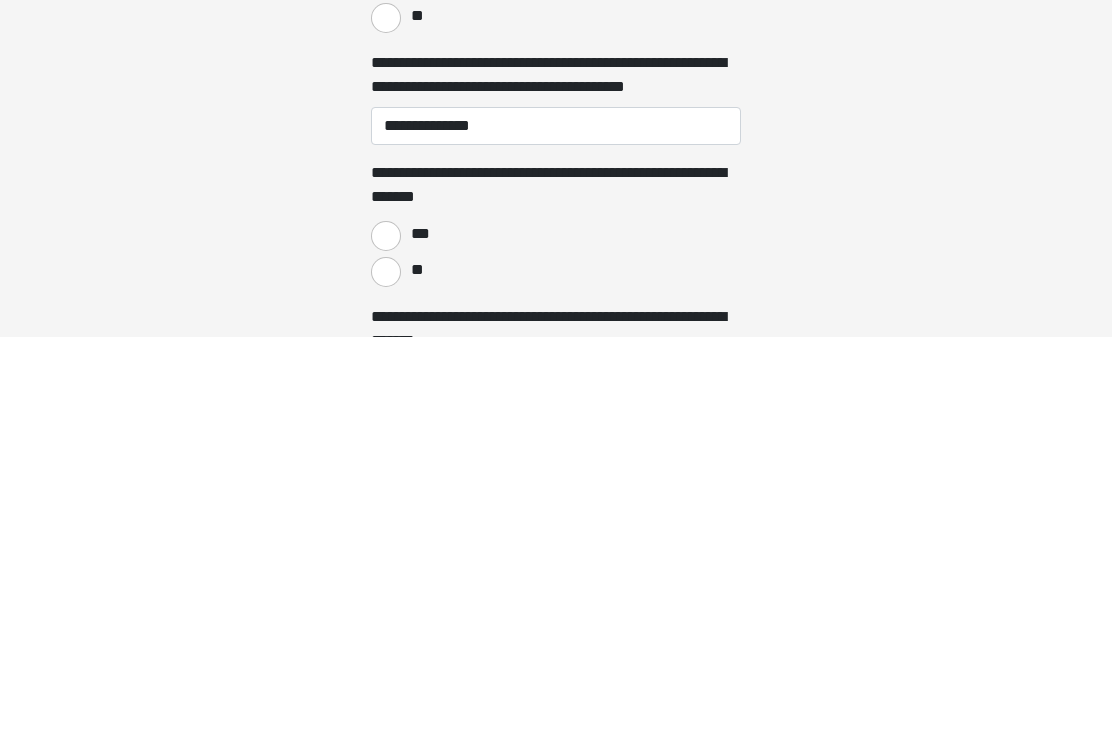 click on "**********" at bounding box center [556, 950] 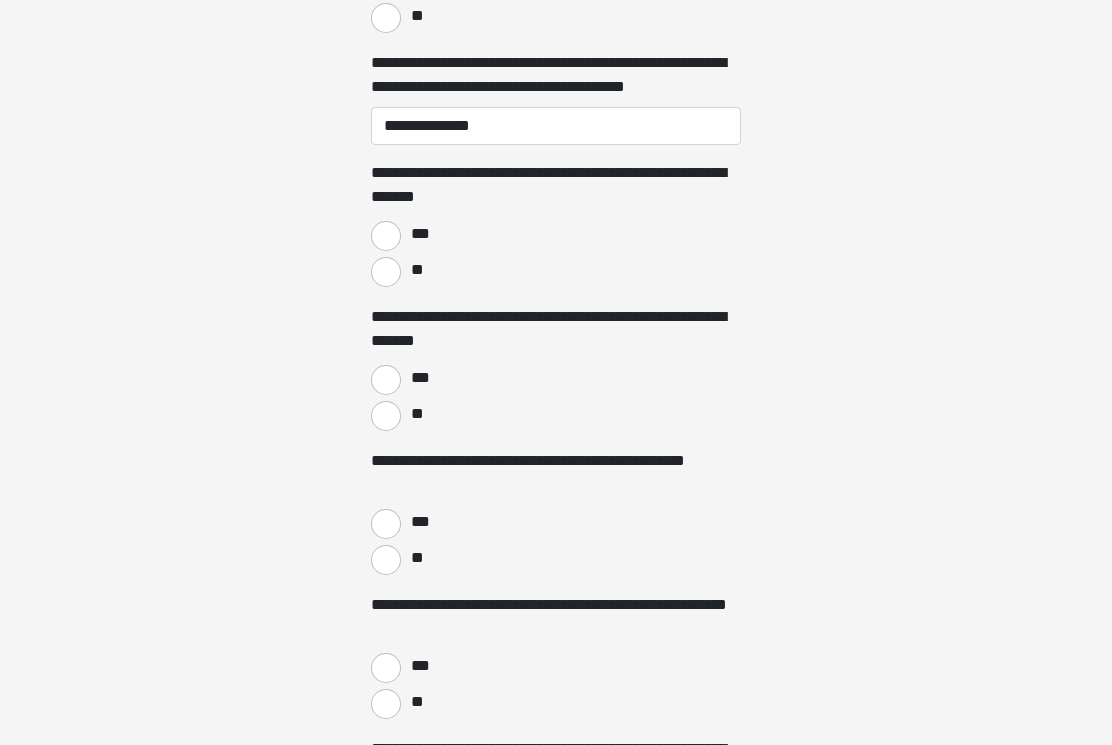 click on "**********" at bounding box center [556, 542] 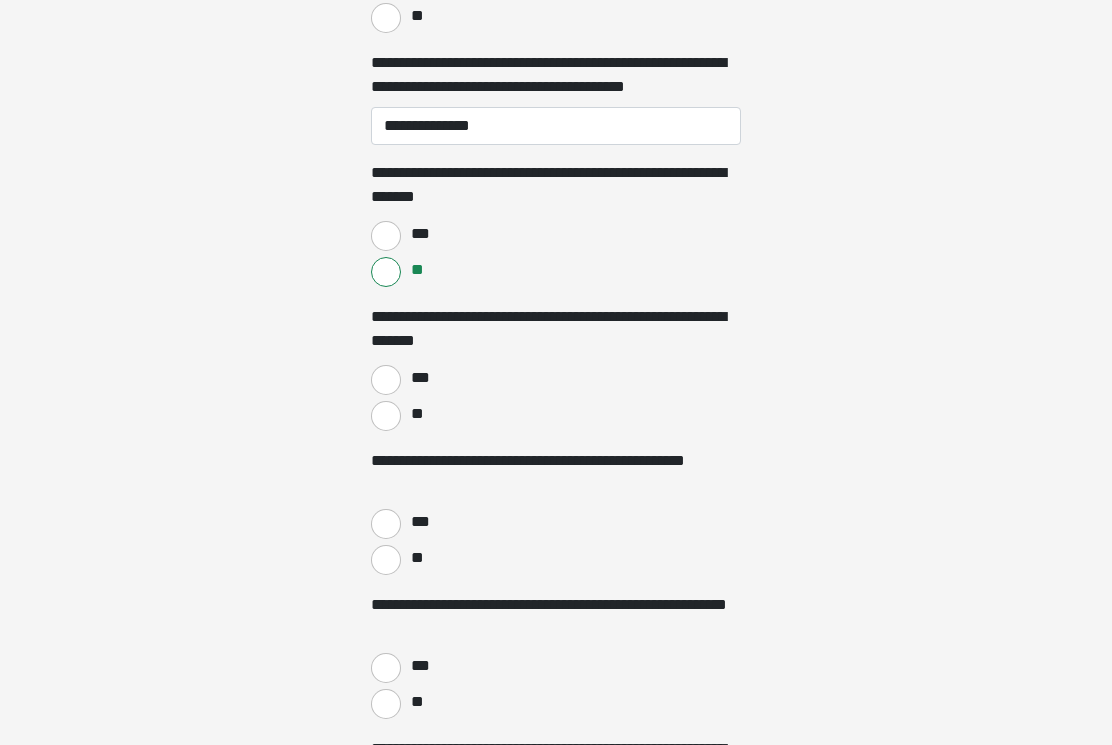 click on "**" at bounding box center [386, 416] 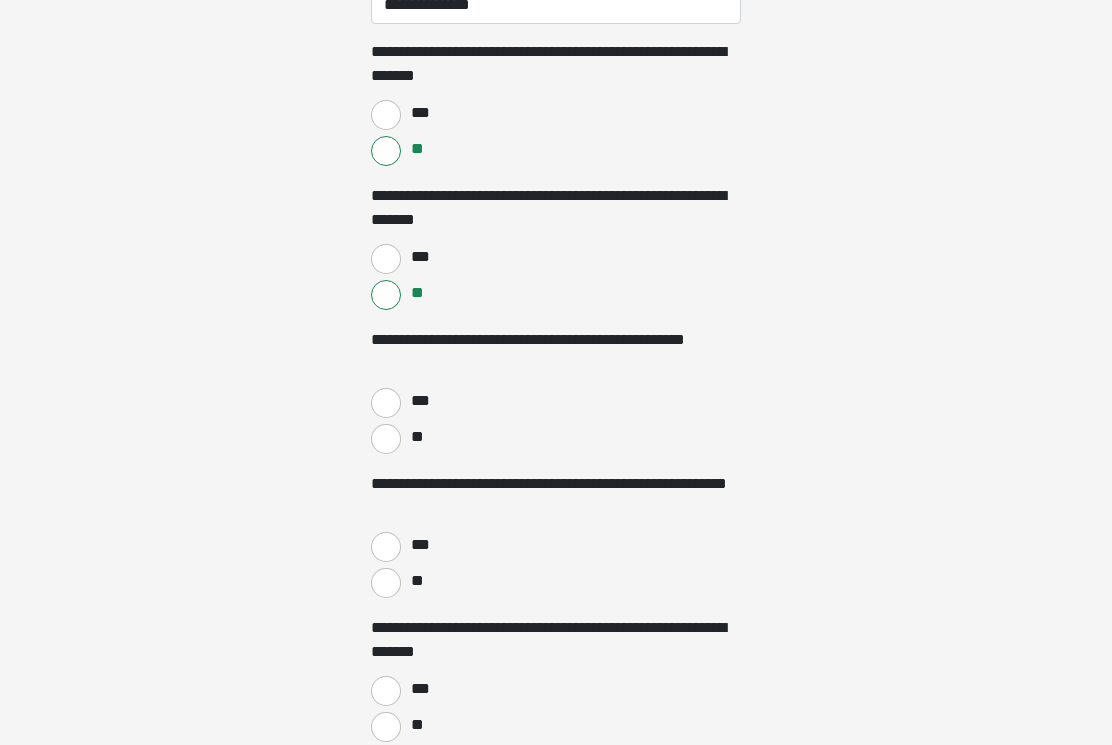 click on "**" at bounding box center (386, 439) 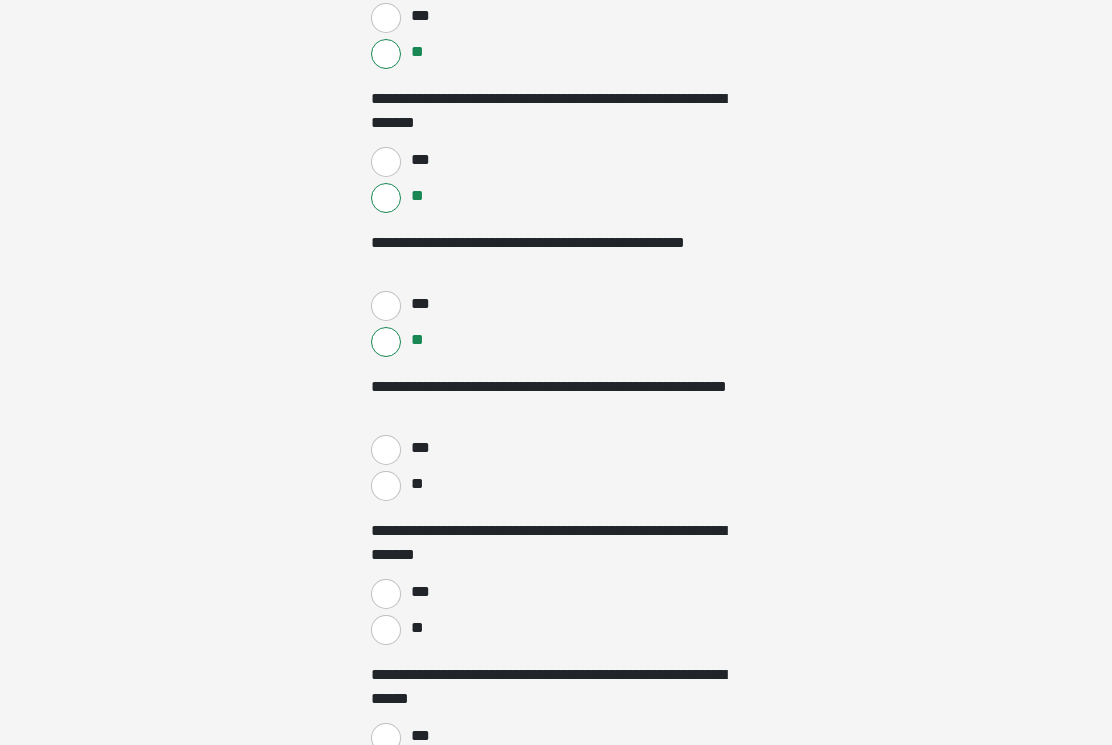 scroll, scrollTop: 1906, scrollLeft: 0, axis: vertical 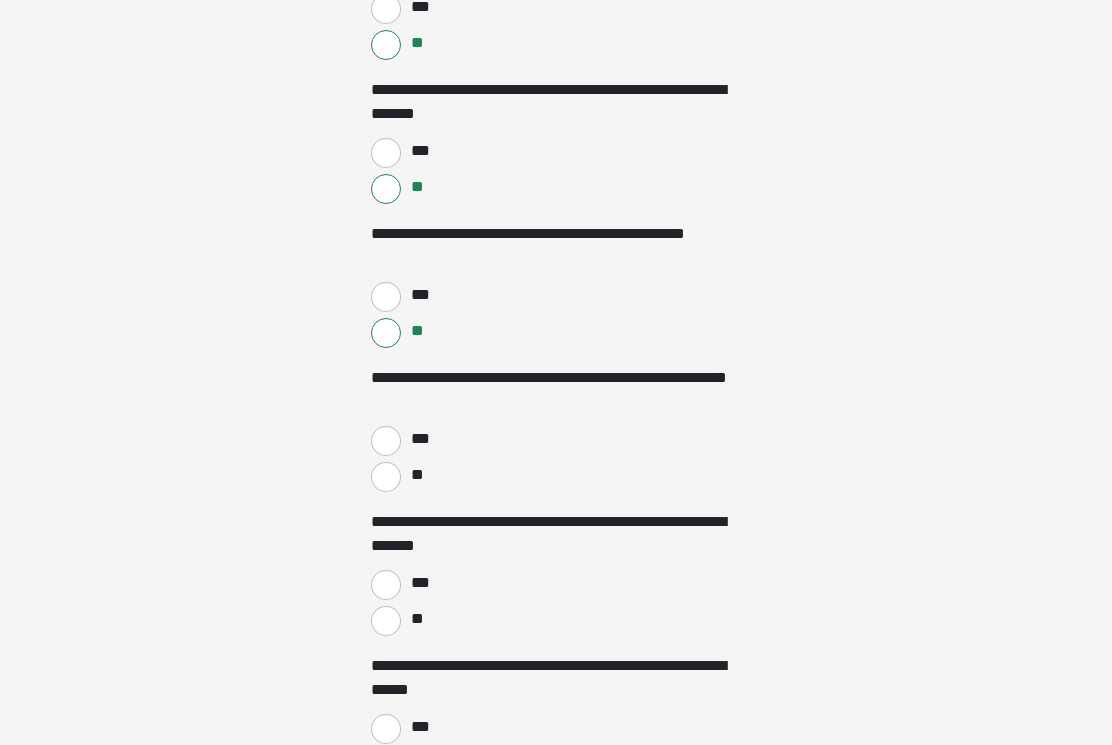 click on "**" at bounding box center (386, 477) 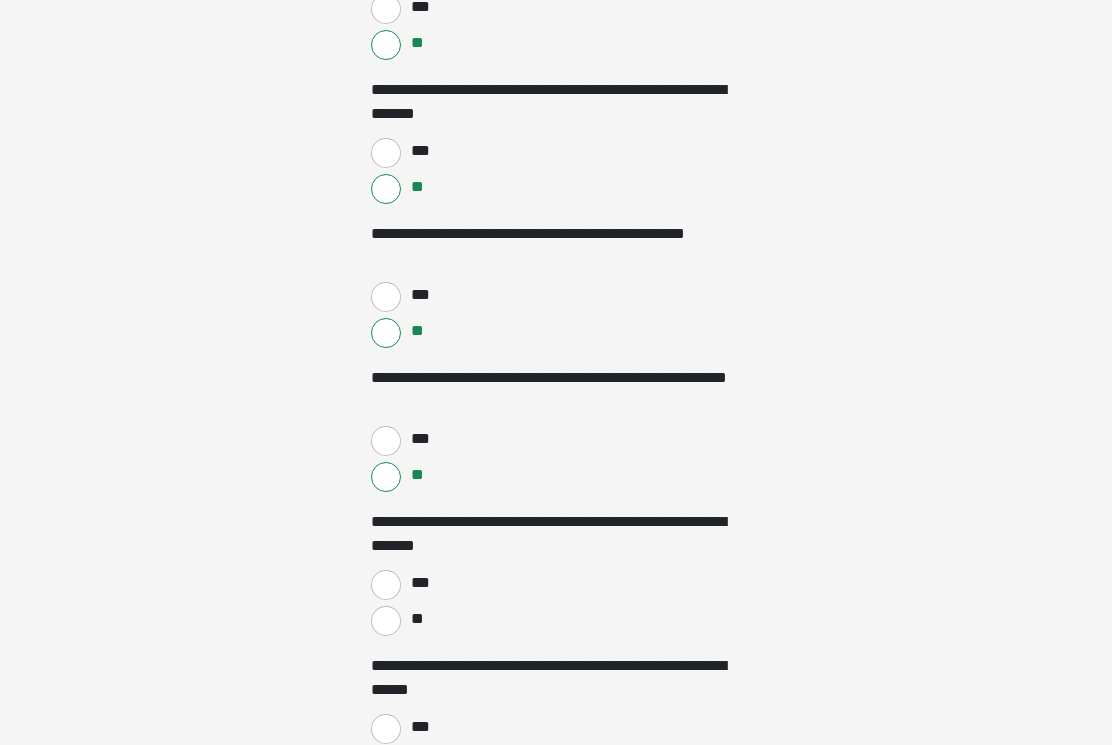 click on "**" at bounding box center (416, 619) 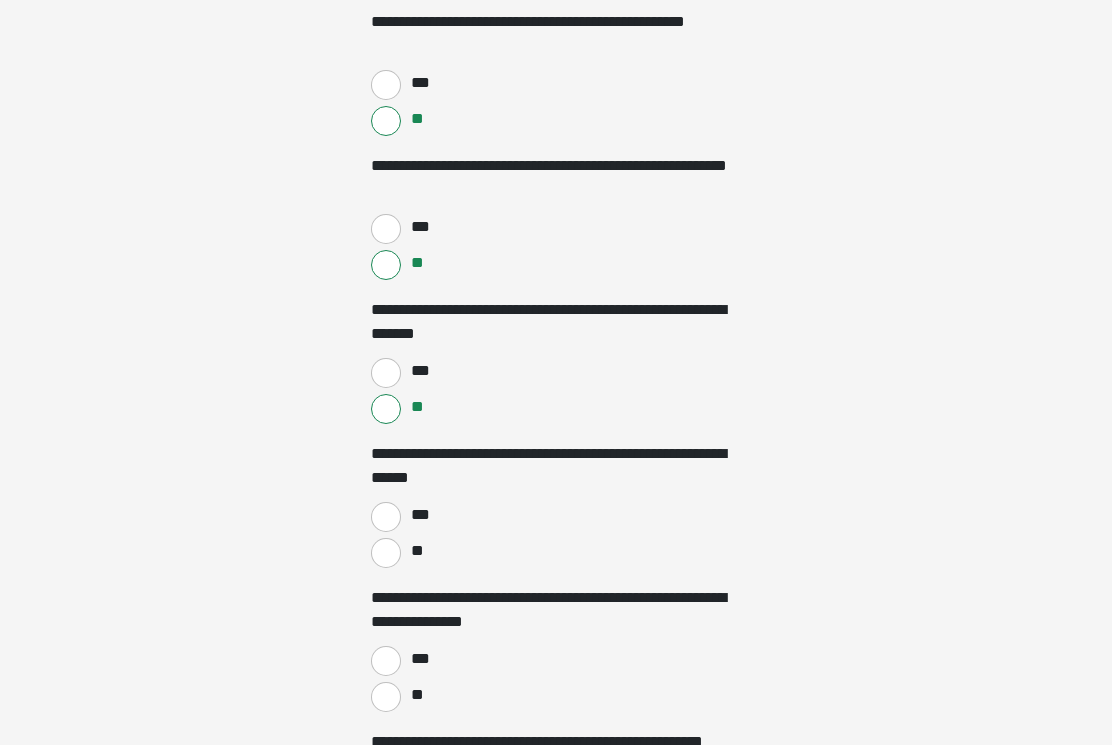 scroll, scrollTop: 2118, scrollLeft: 0, axis: vertical 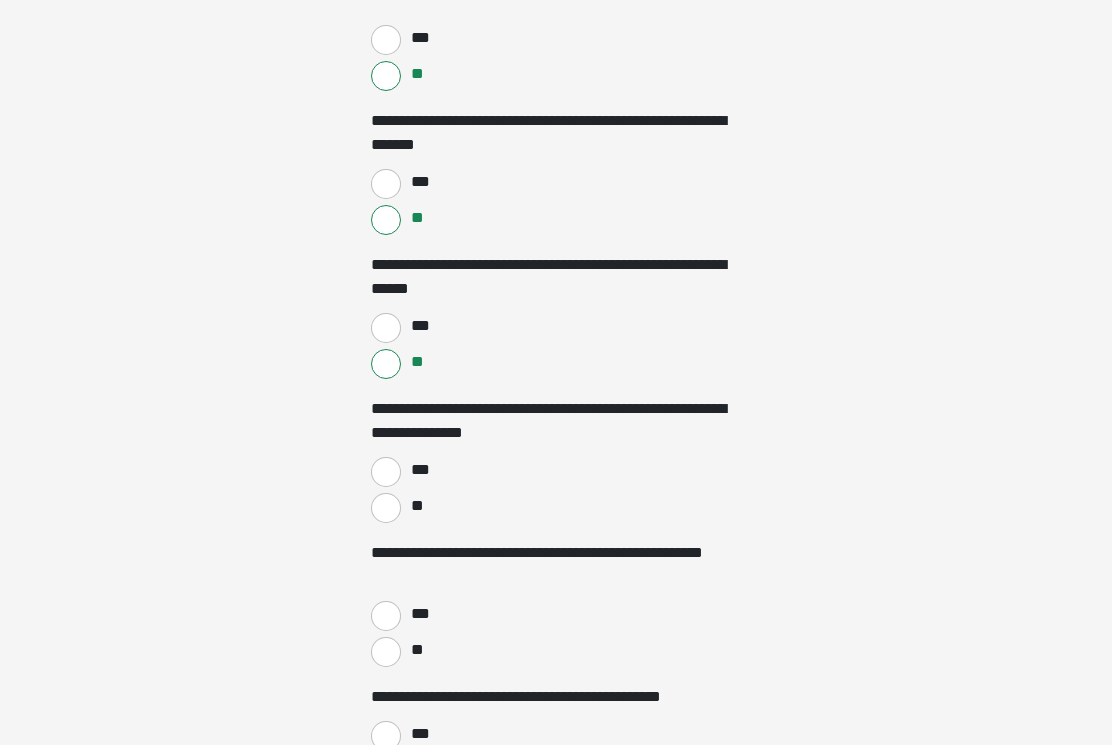 click on "**" at bounding box center (386, 509) 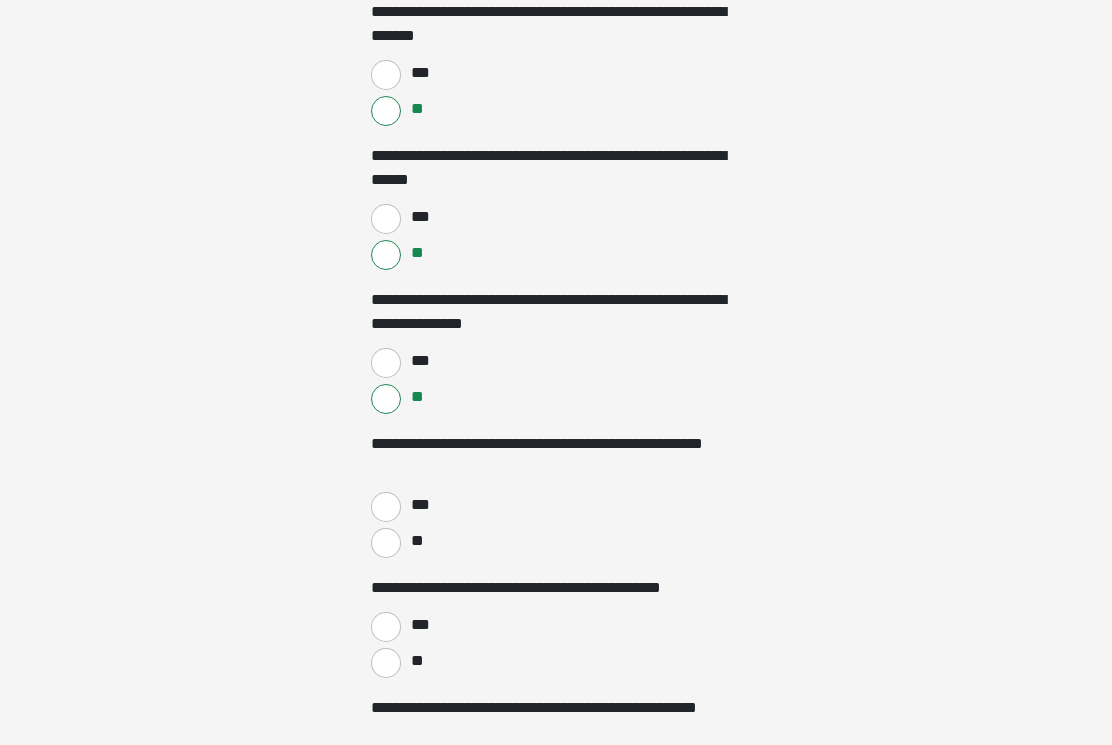 scroll, scrollTop: 2451, scrollLeft: 0, axis: vertical 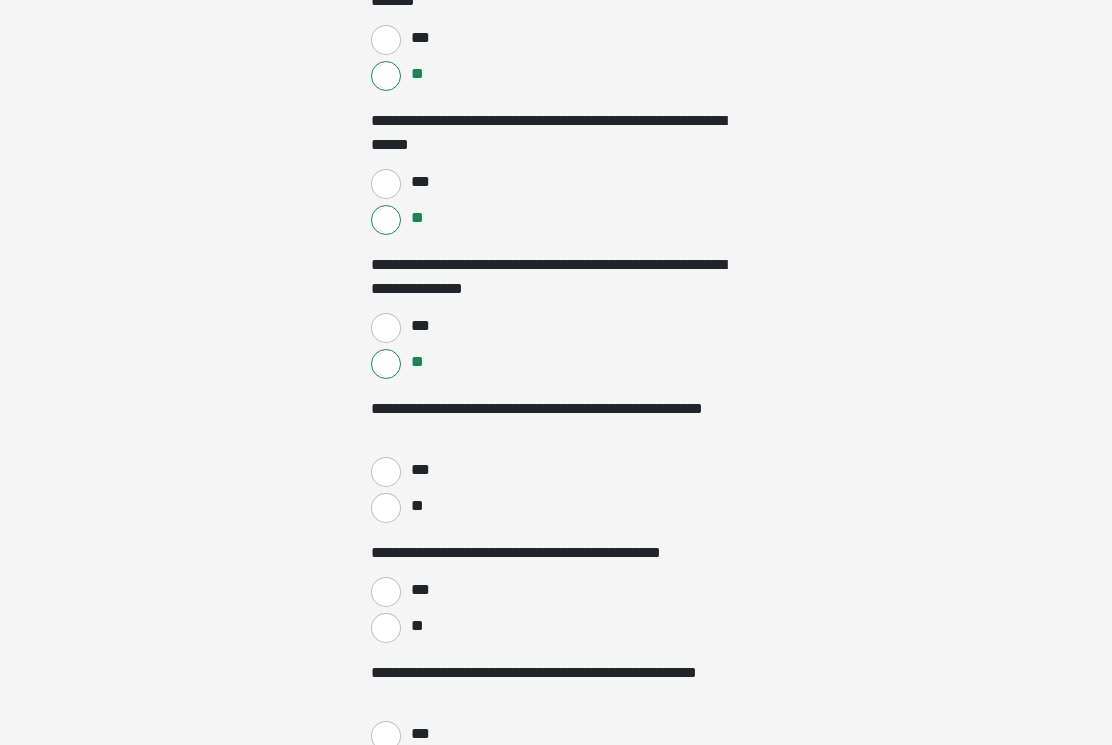click on "**" at bounding box center [416, 506] 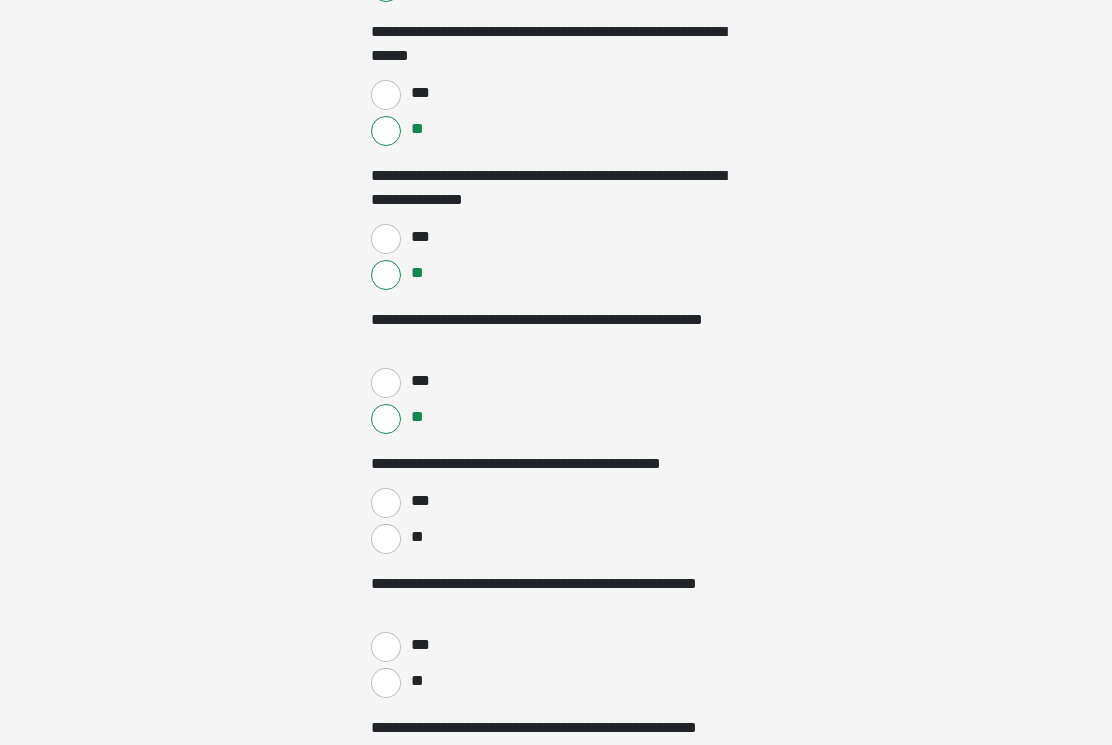 click on "**" at bounding box center (416, 537) 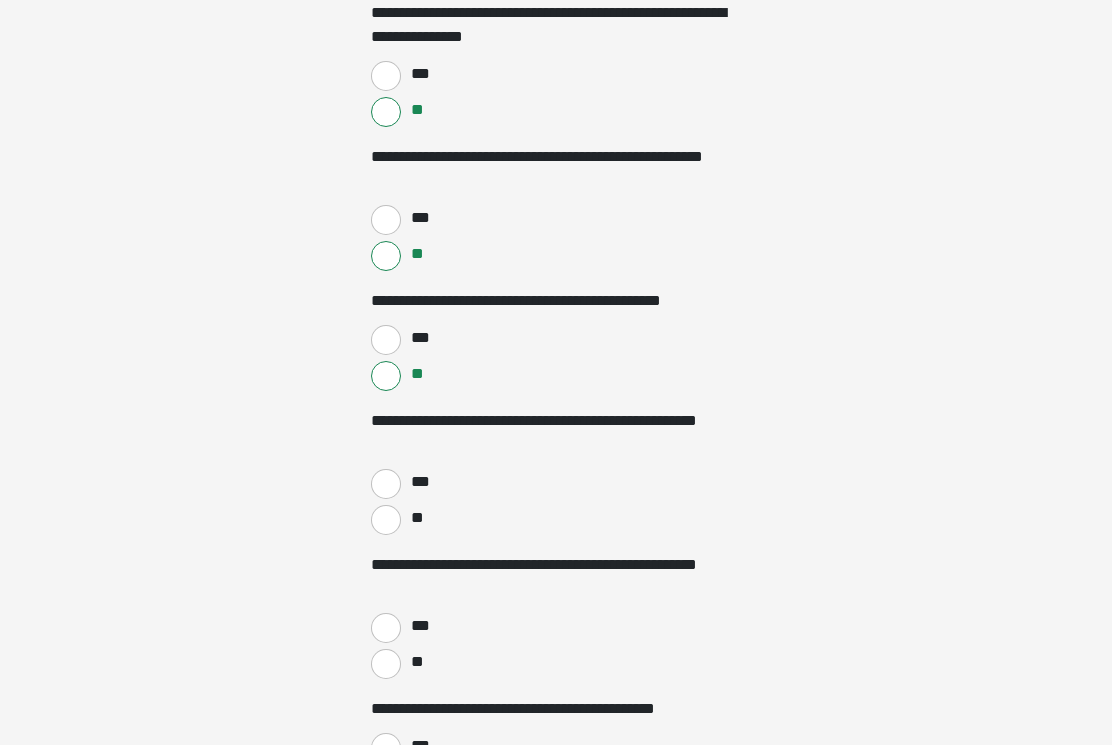 scroll, scrollTop: 2703, scrollLeft: 0, axis: vertical 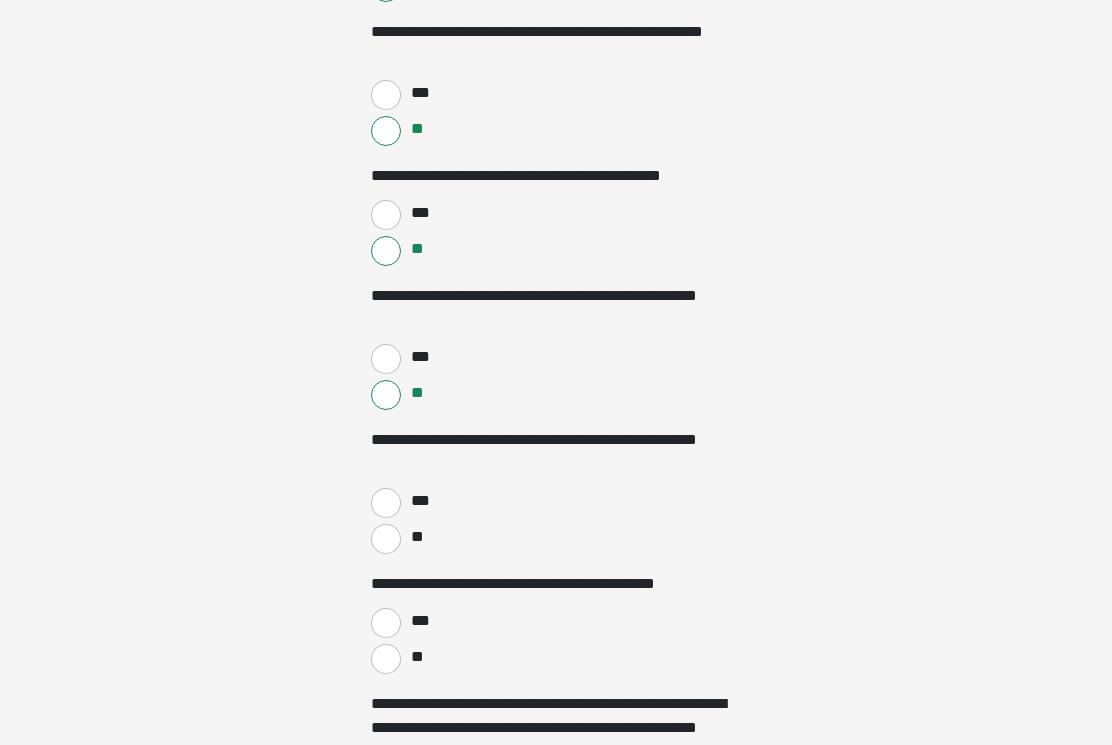 click on "**" at bounding box center (416, 537) 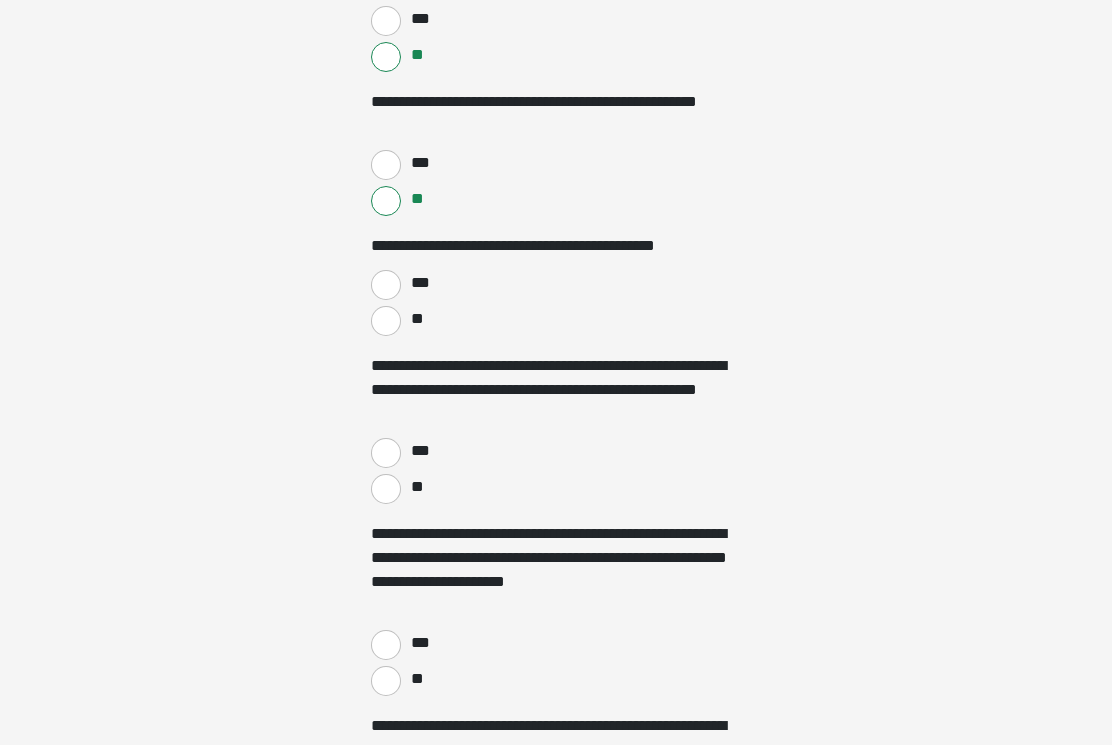scroll, scrollTop: 3166, scrollLeft: 0, axis: vertical 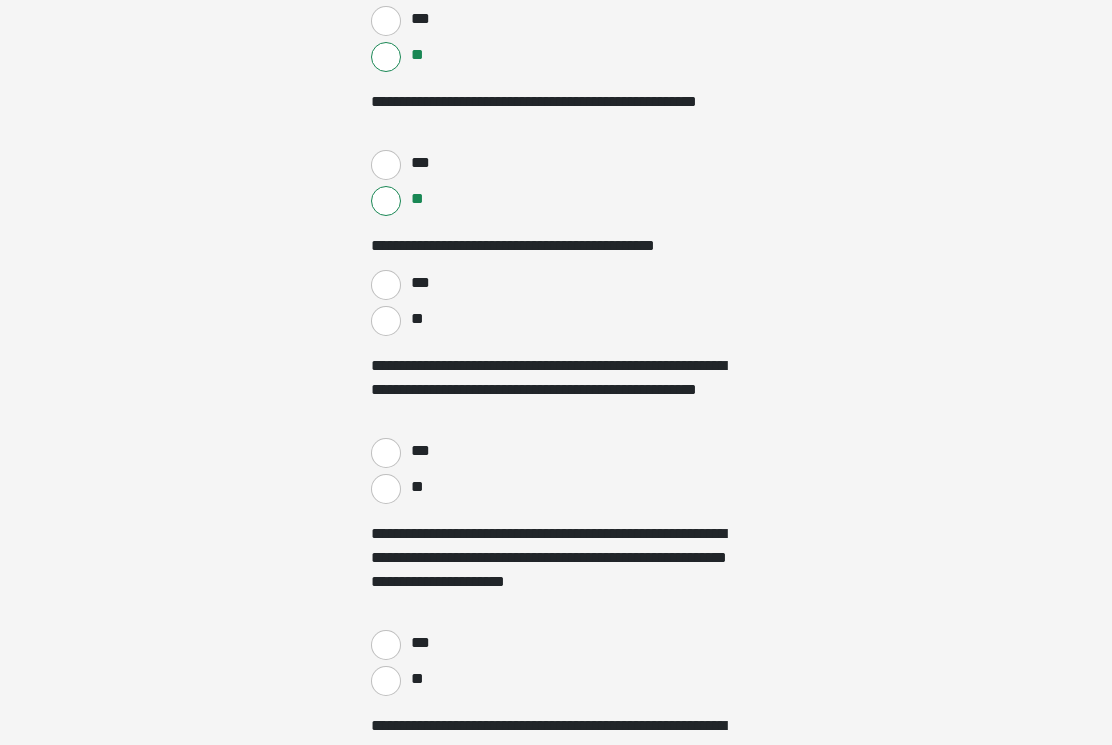 click on "**" at bounding box center [416, 319] 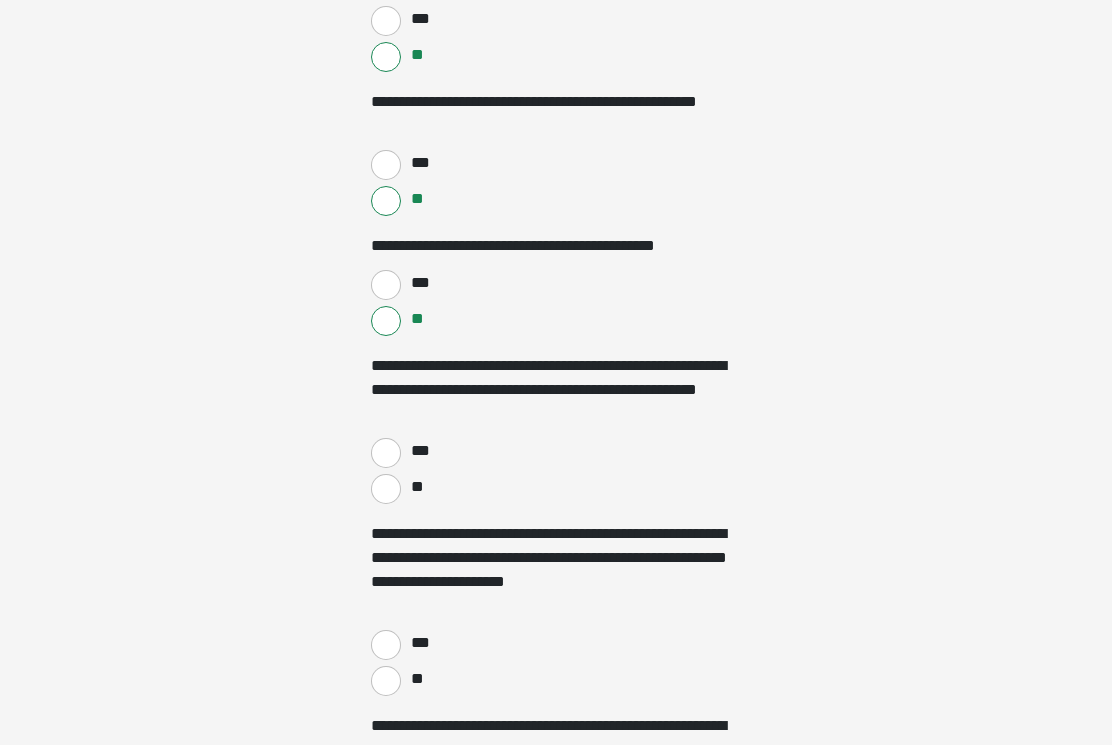 click on "**" at bounding box center (386, 489) 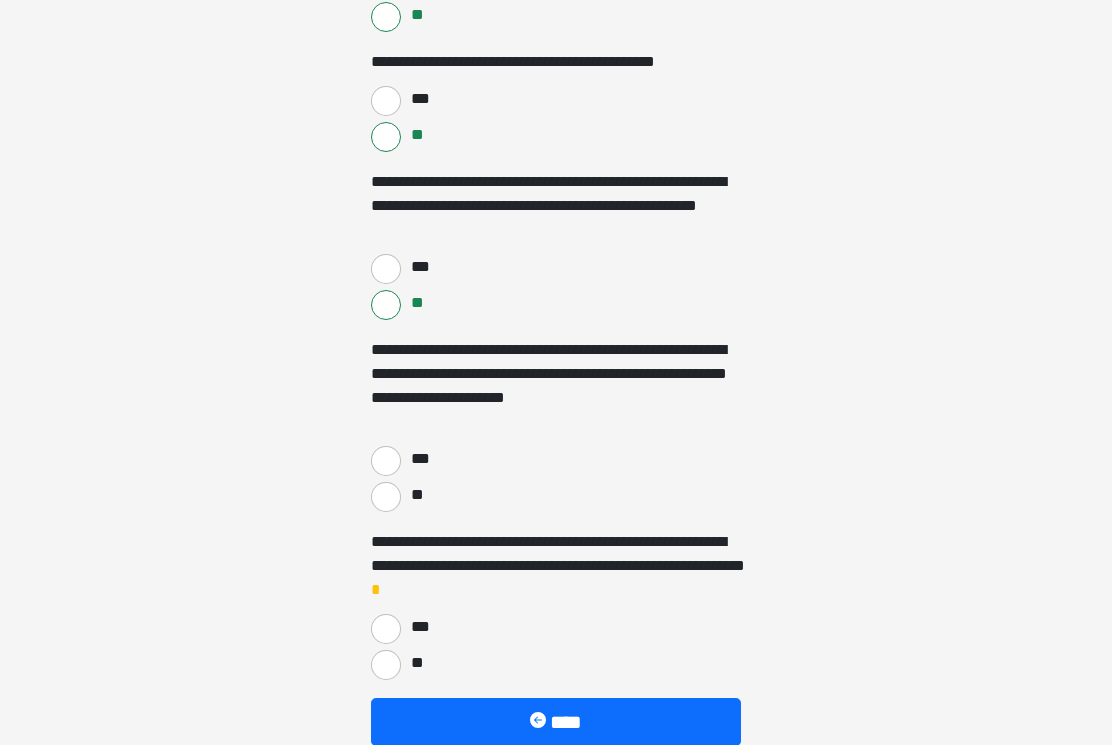 scroll, scrollTop: 3352, scrollLeft: 0, axis: vertical 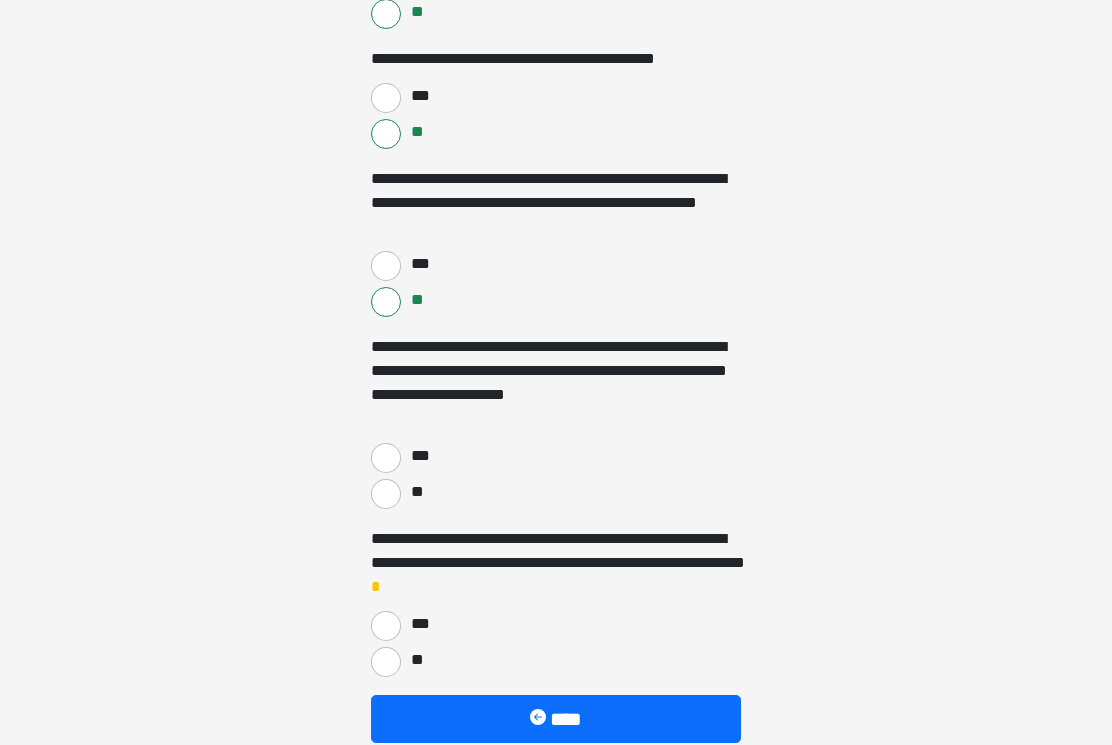 click on "**" at bounding box center (386, 495) 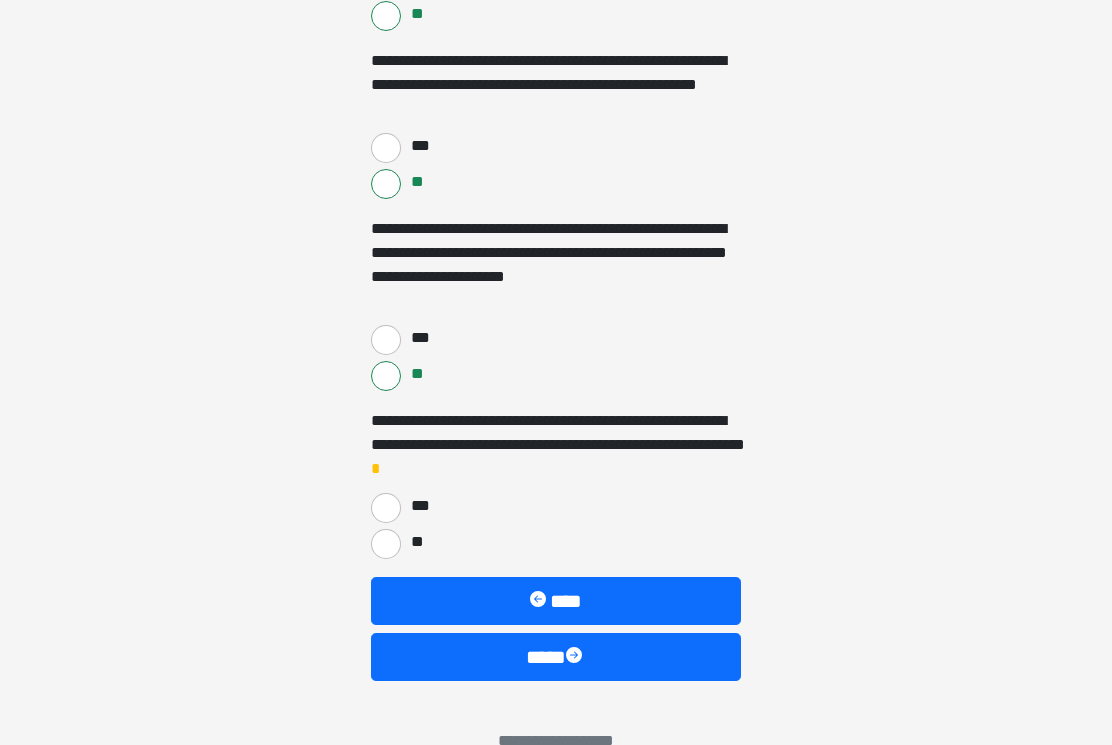 scroll, scrollTop: 3470, scrollLeft: 0, axis: vertical 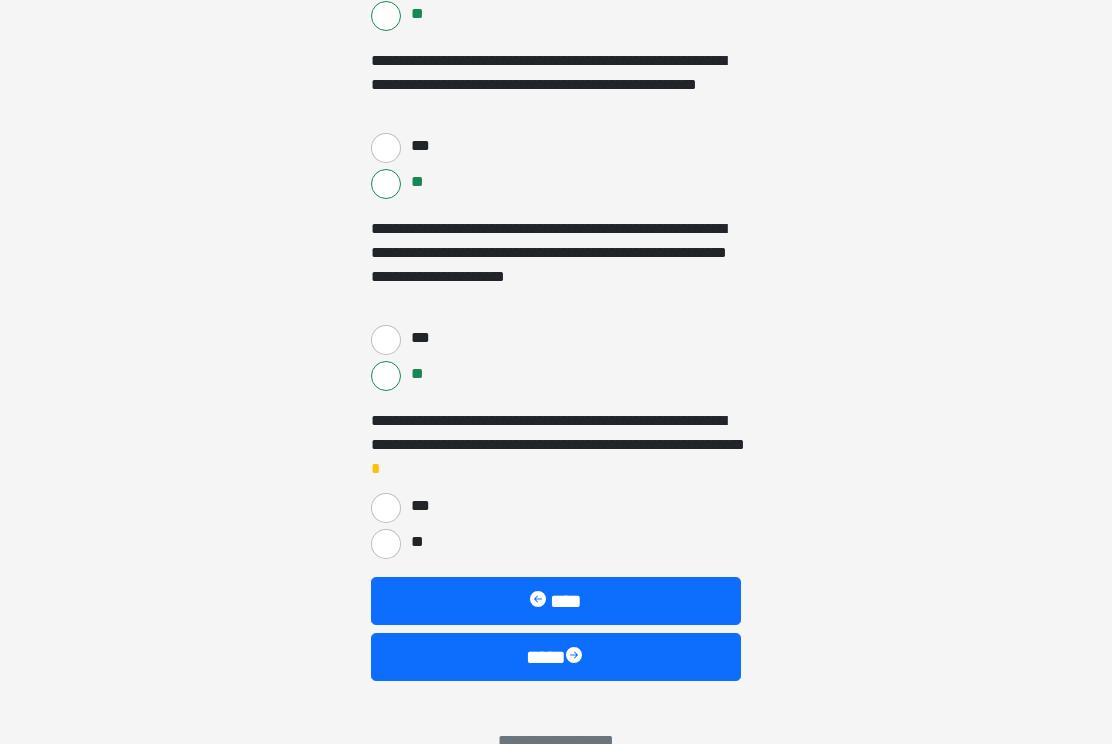 click on "**" at bounding box center [416, 543] 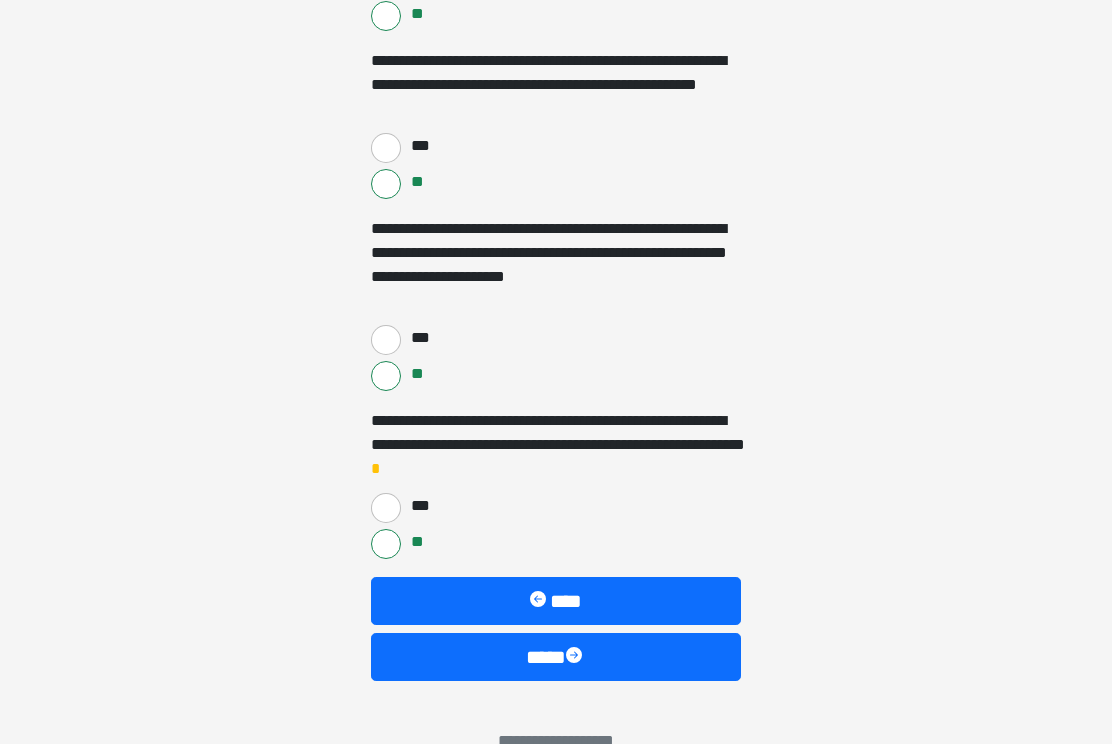 click at bounding box center [576, 658] 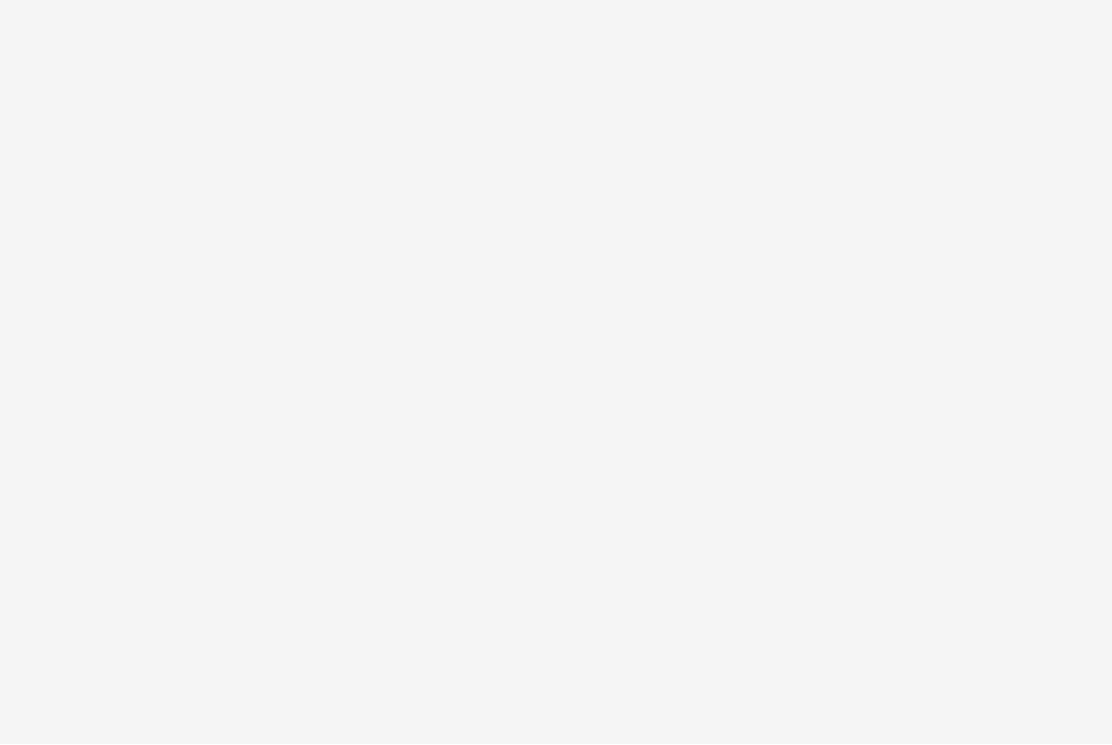 scroll, scrollTop: 6, scrollLeft: 0, axis: vertical 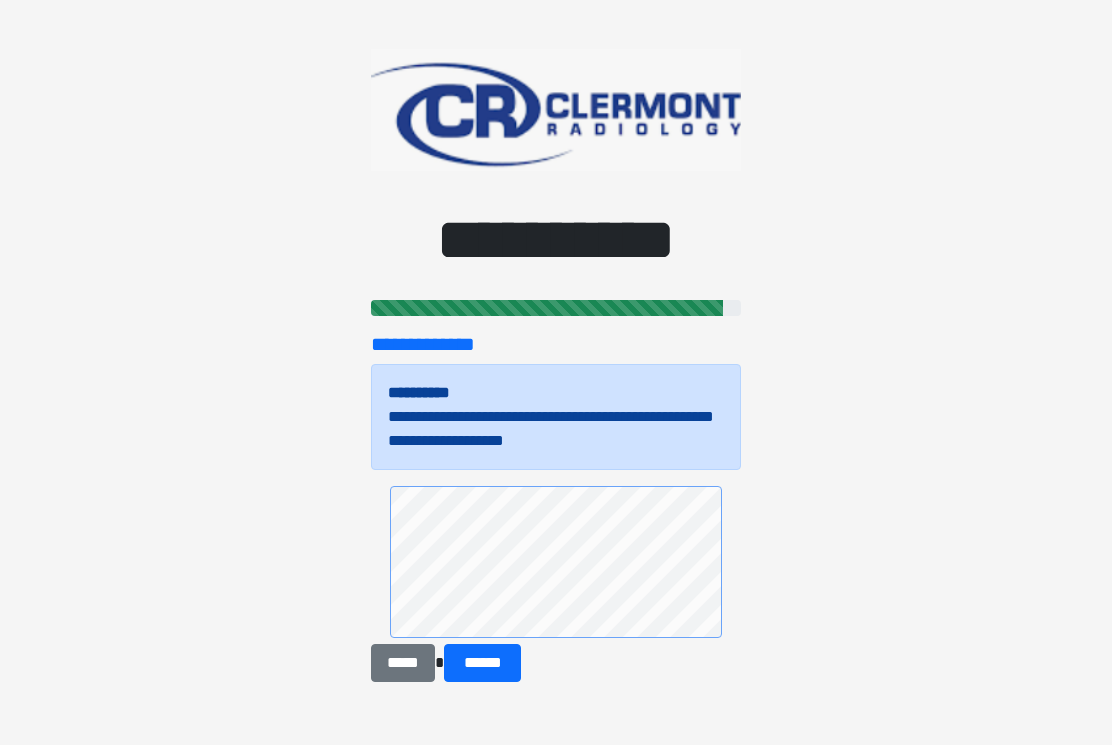 click on "******" at bounding box center (482, 663) 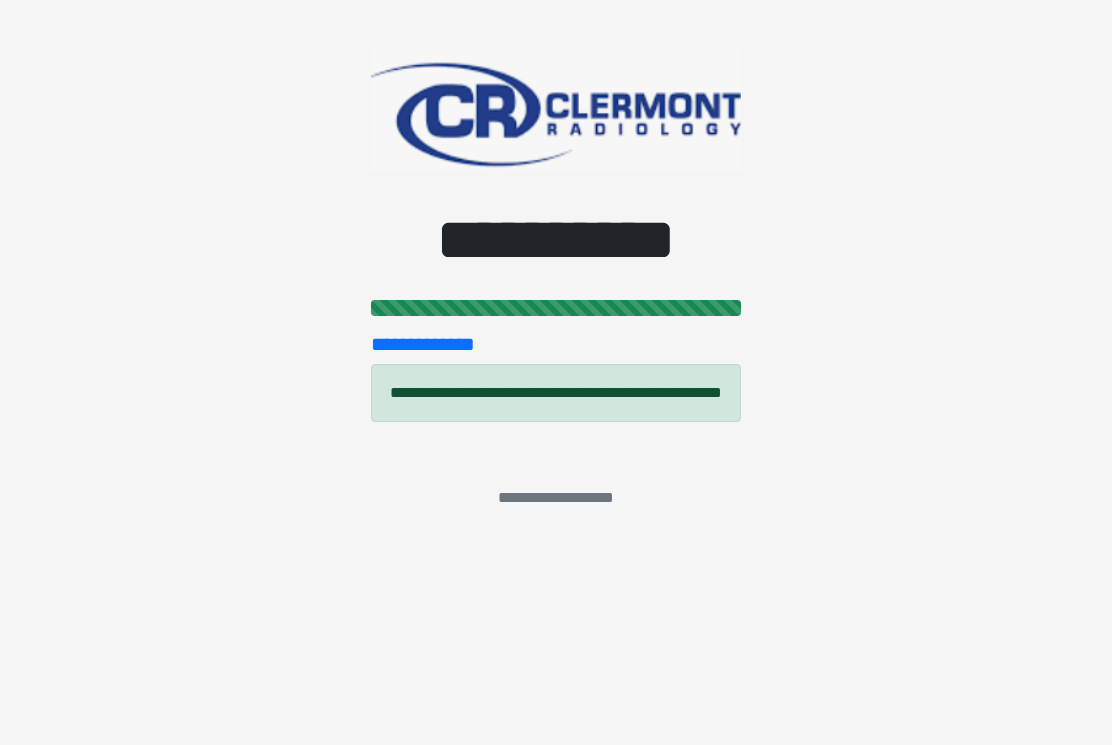 scroll, scrollTop: 0, scrollLeft: 0, axis: both 